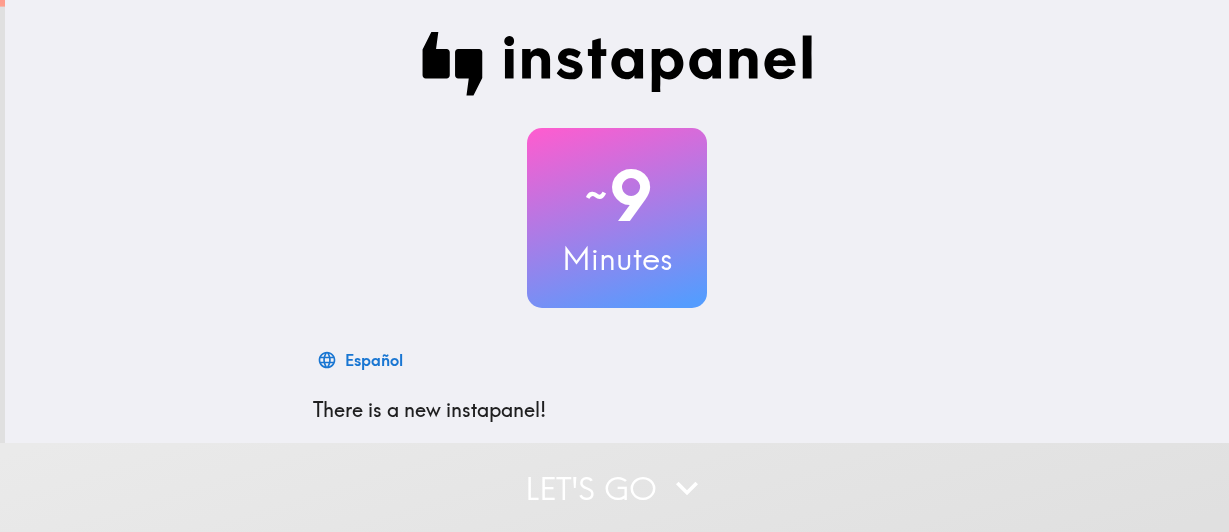 scroll, scrollTop: 0, scrollLeft: 0, axis: both 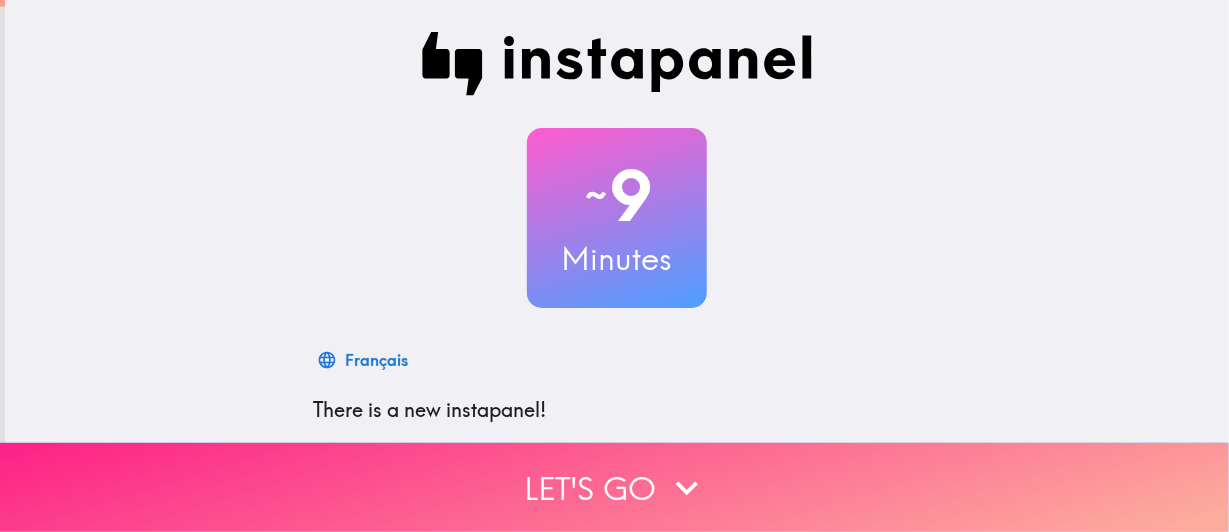 click on "Let's go" at bounding box center (614, 487) 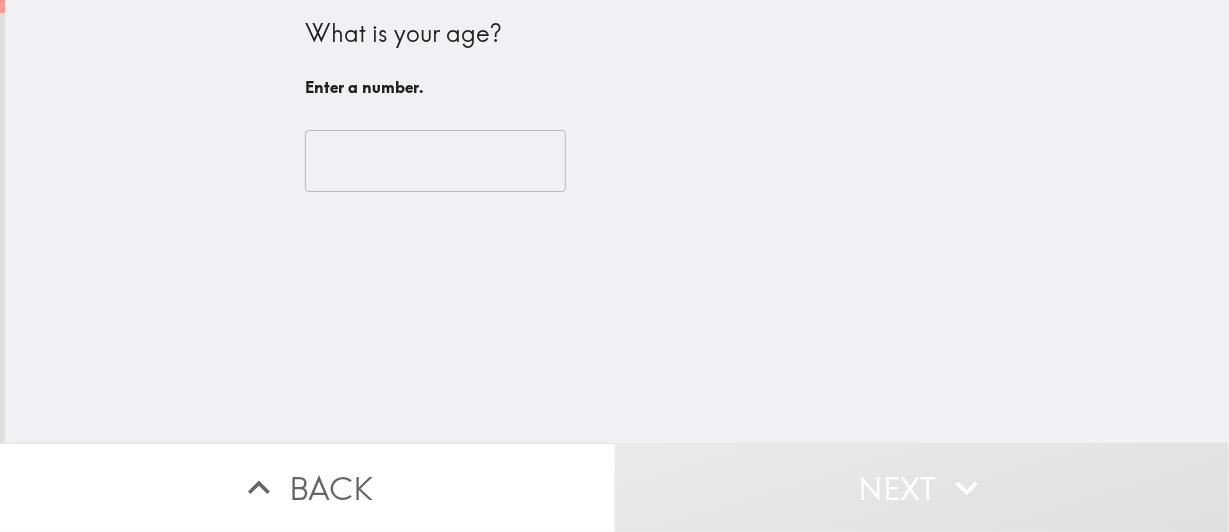 click at bounding box center (435, 161) 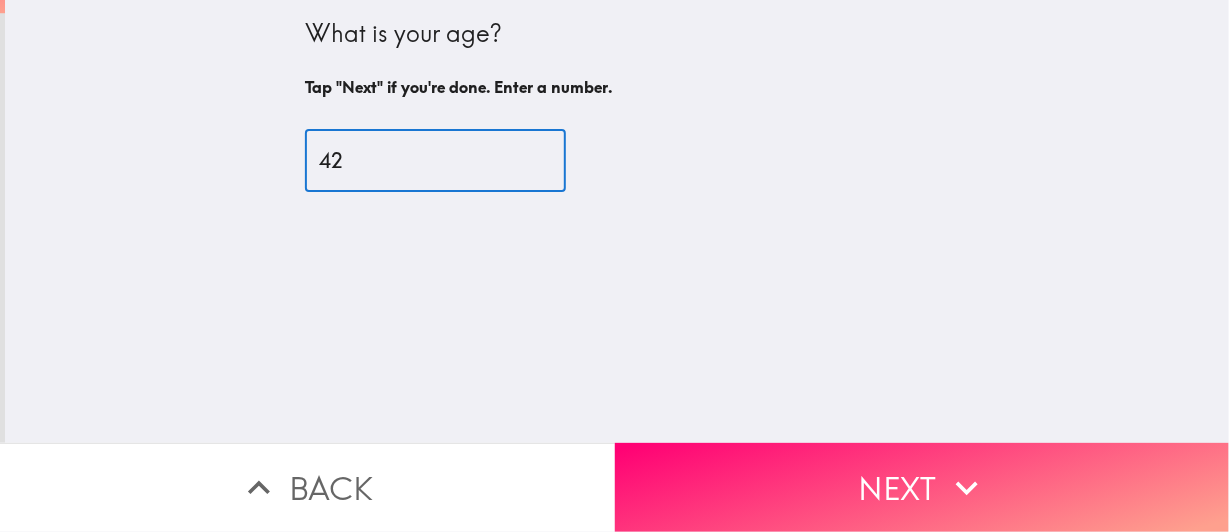type on "42" 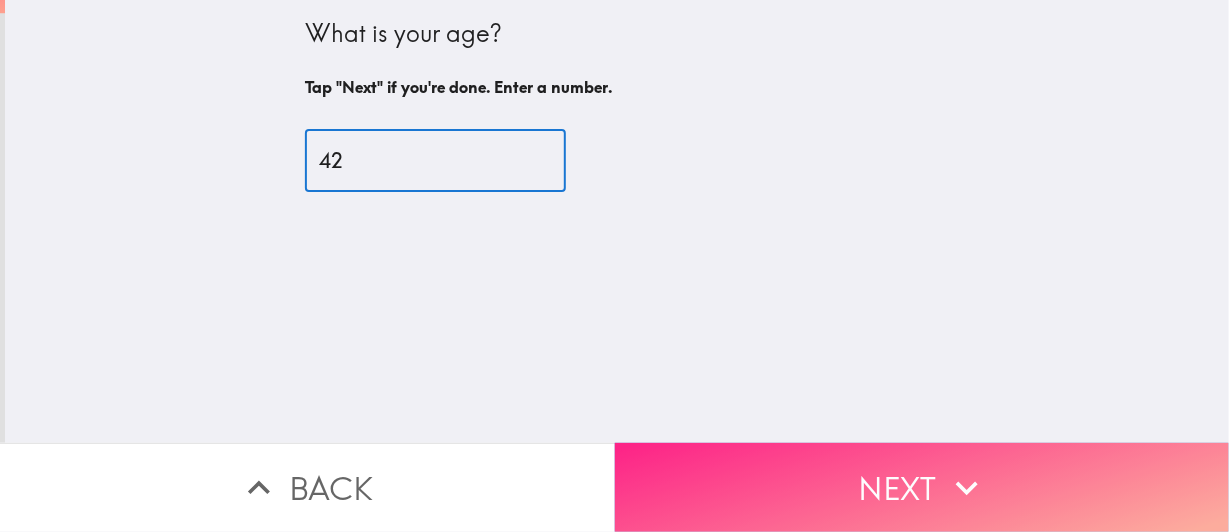click on "Next" at bounding box center [922, 487] 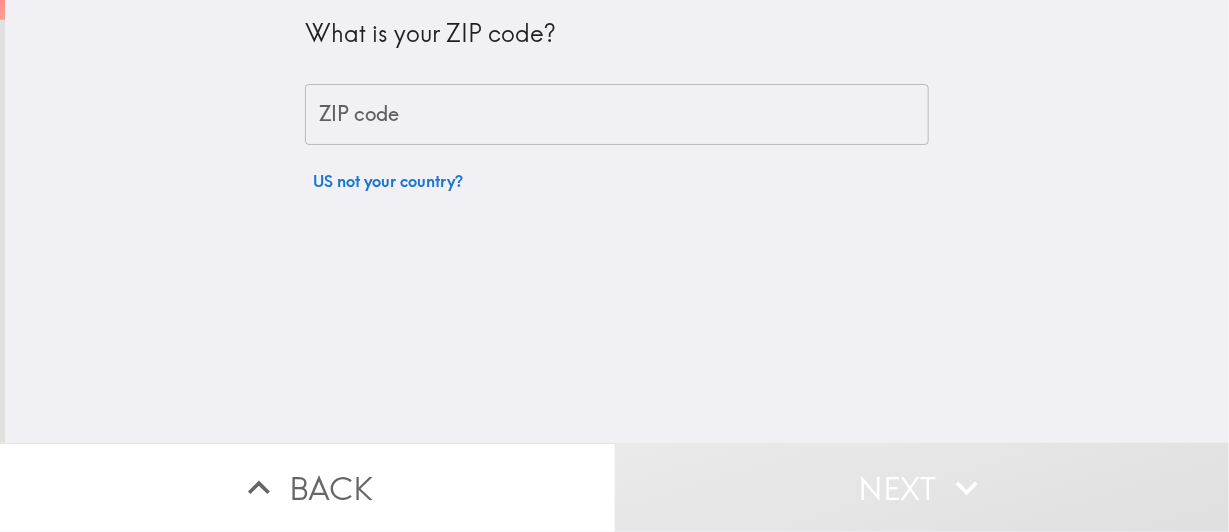 click on "ZIP code ZIP code" at bounding box center [617, 115] 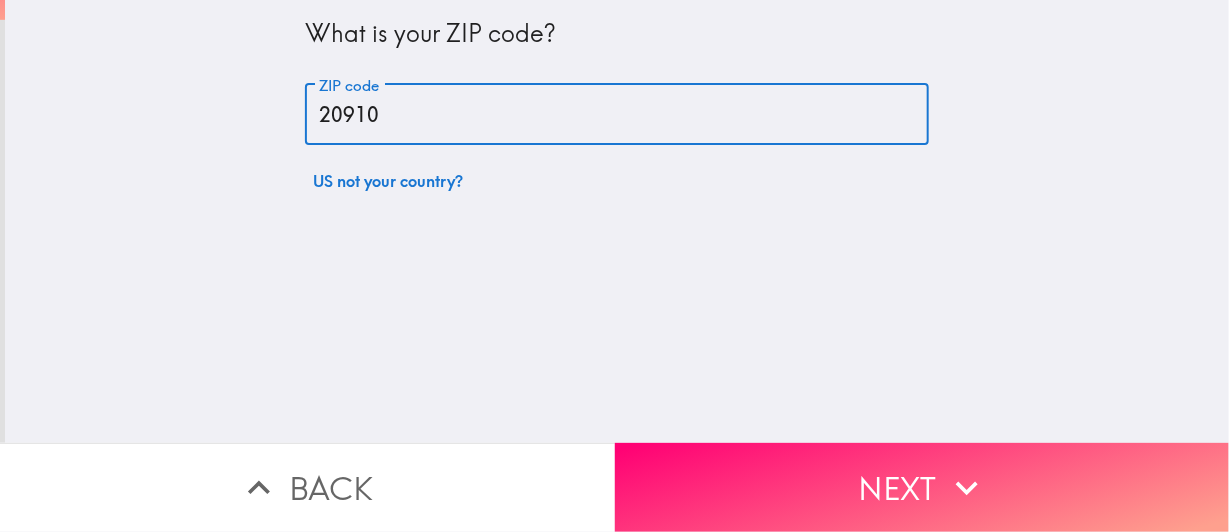 type on "20910" 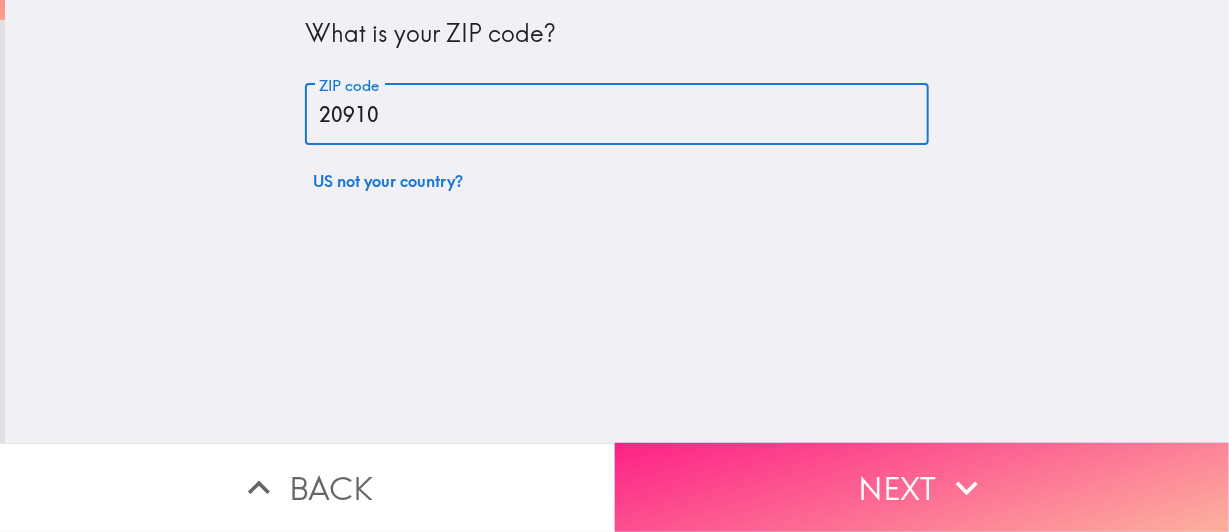 click on "Next" at bounding box center [922, 487] 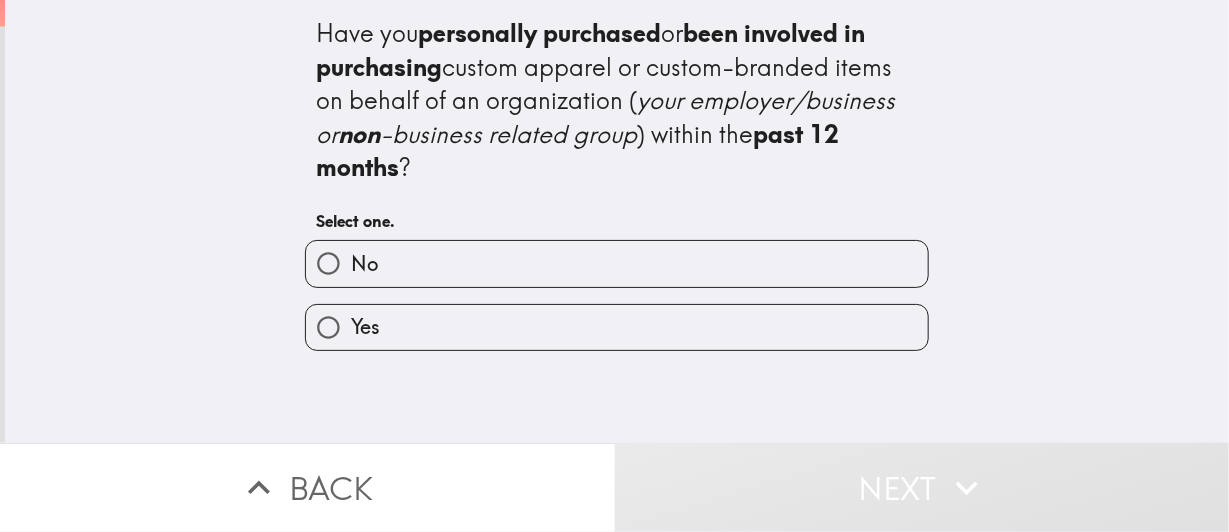 click on "Yes" at bounding box center (328, 327) 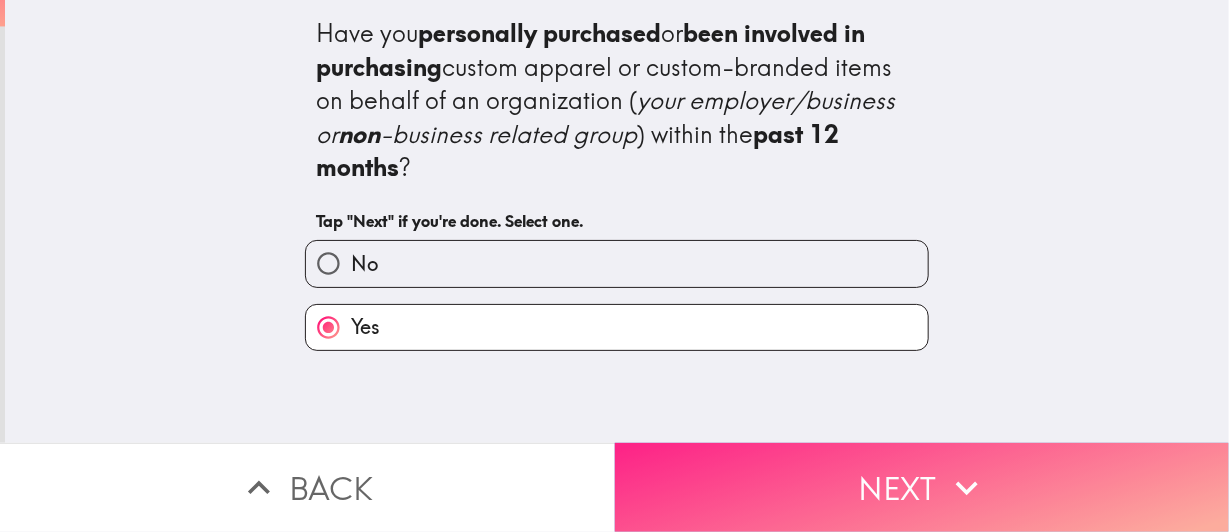 click on "Next" at bounding box center [922, 487] 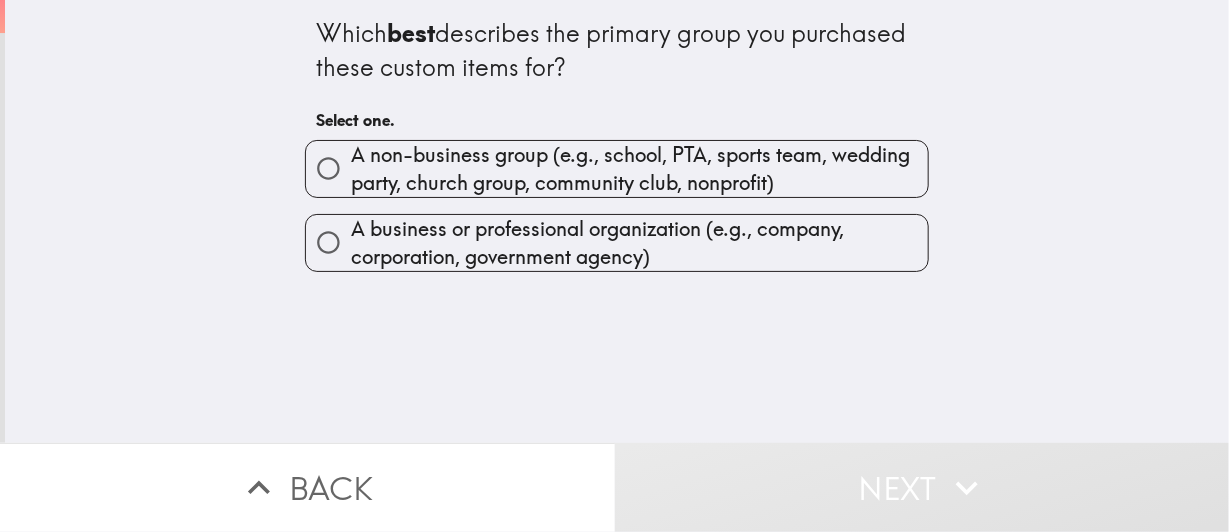 click on "A non-business group (e.g., school, PTA, sports team, wedding party, church group, community club, nonprofit)" at bounding box center [328, 168] 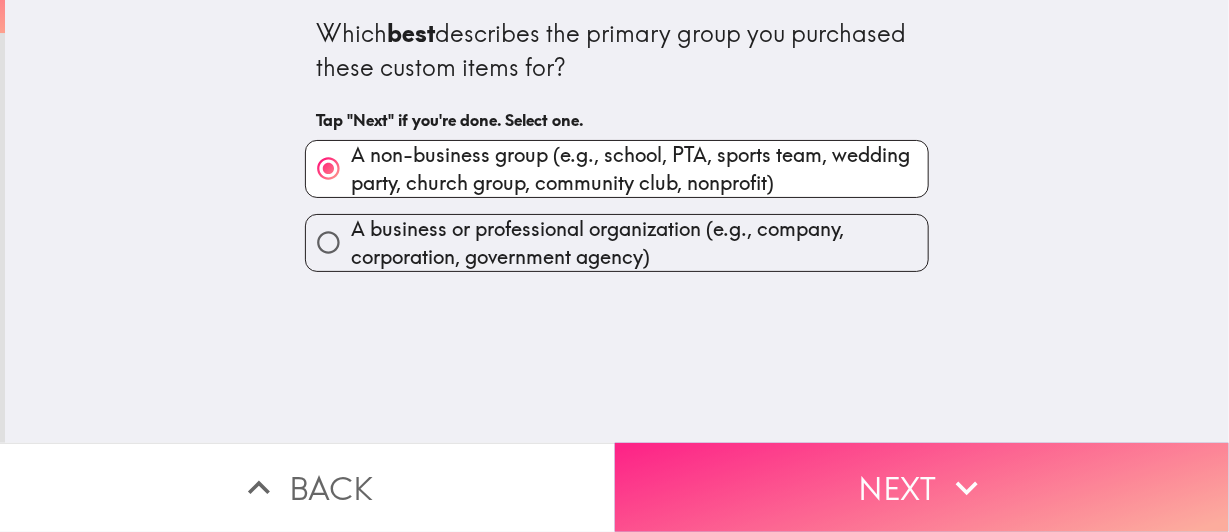 click on "Next" at bounding box center (922, 487) 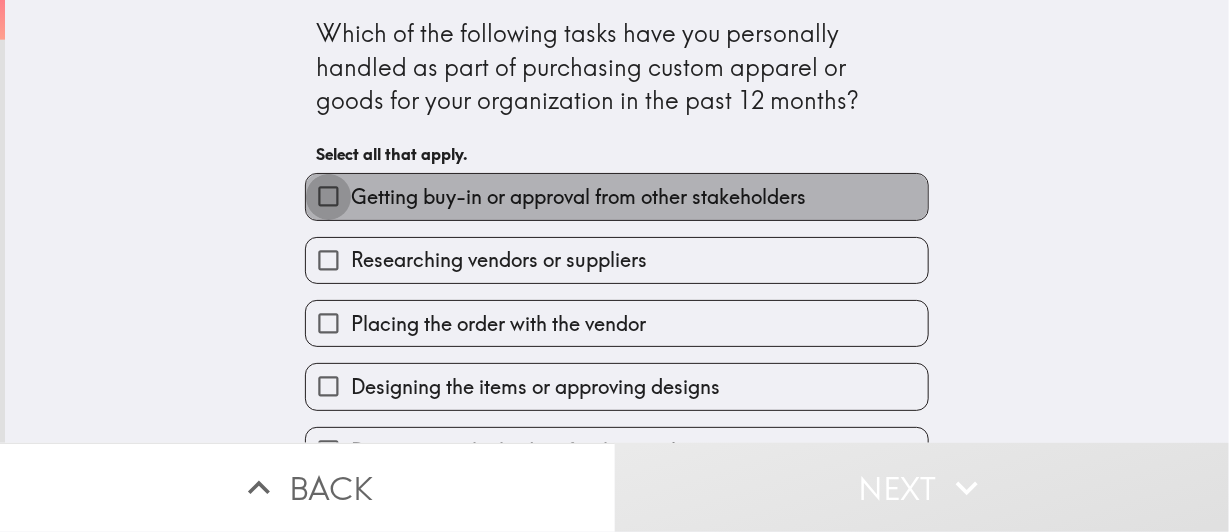click on "Getting buy-in or approval from other stakeholders" at bounding box center [328, 196] 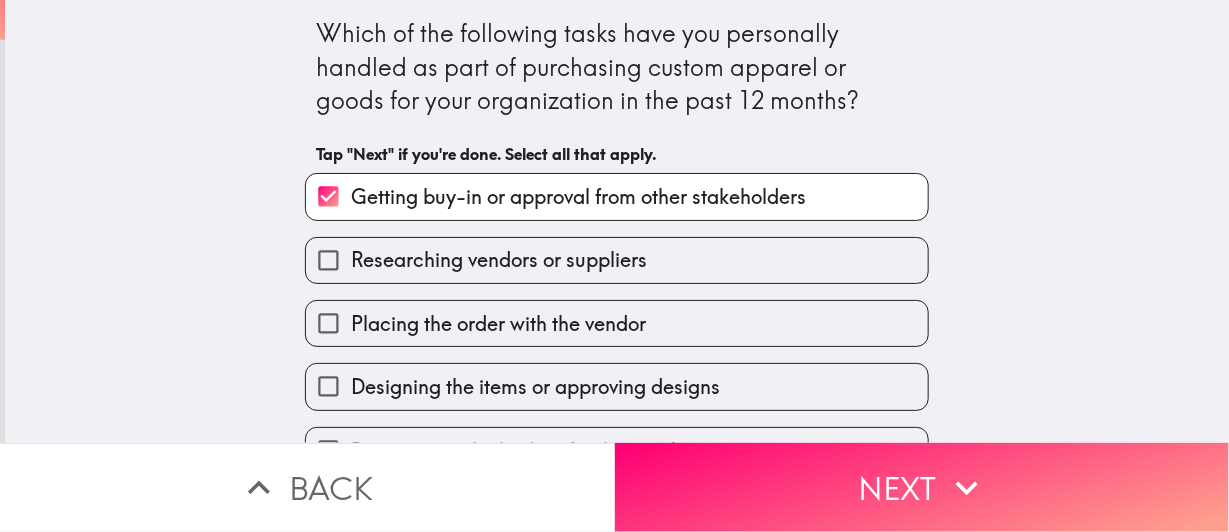 click on "Researching vendors or suppliers" at bounding box center [328, 260] 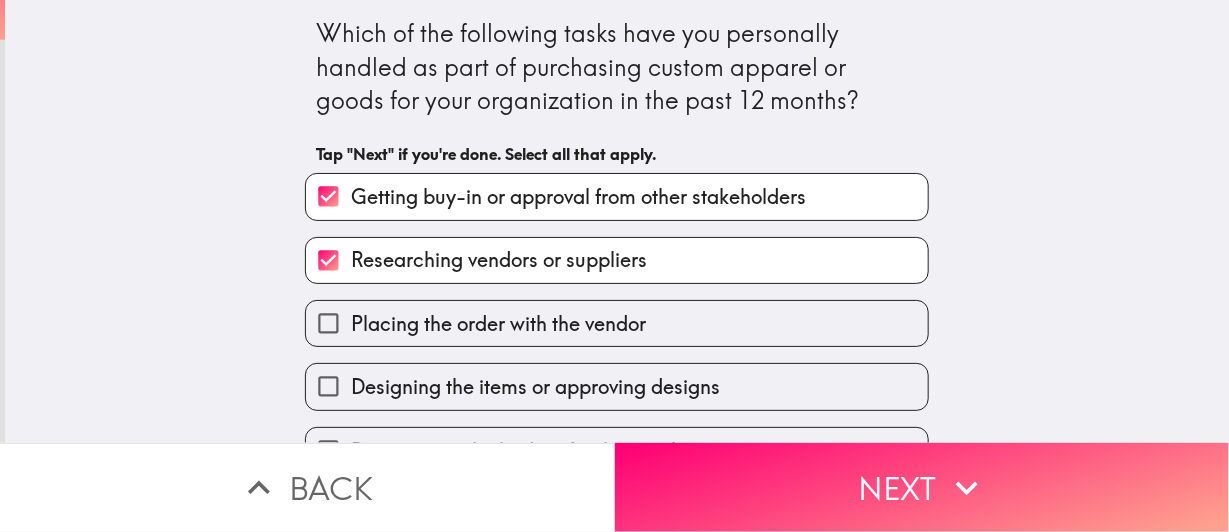 click on "Placing the order with the vendor" at bounding box center [328, 323] 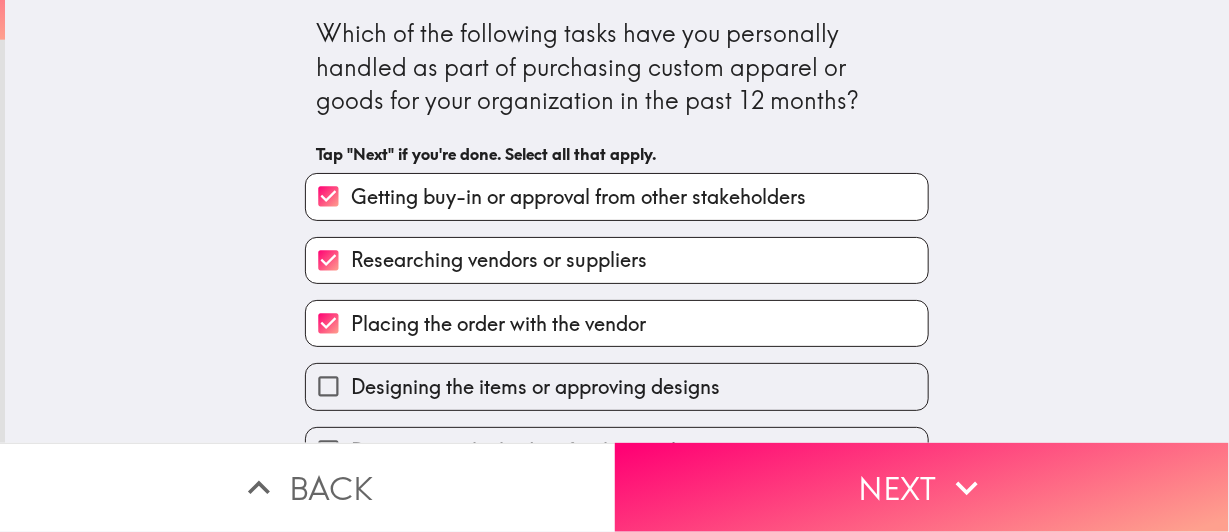click on "Designing the items or approving designs" at bounding box center (328, 386) 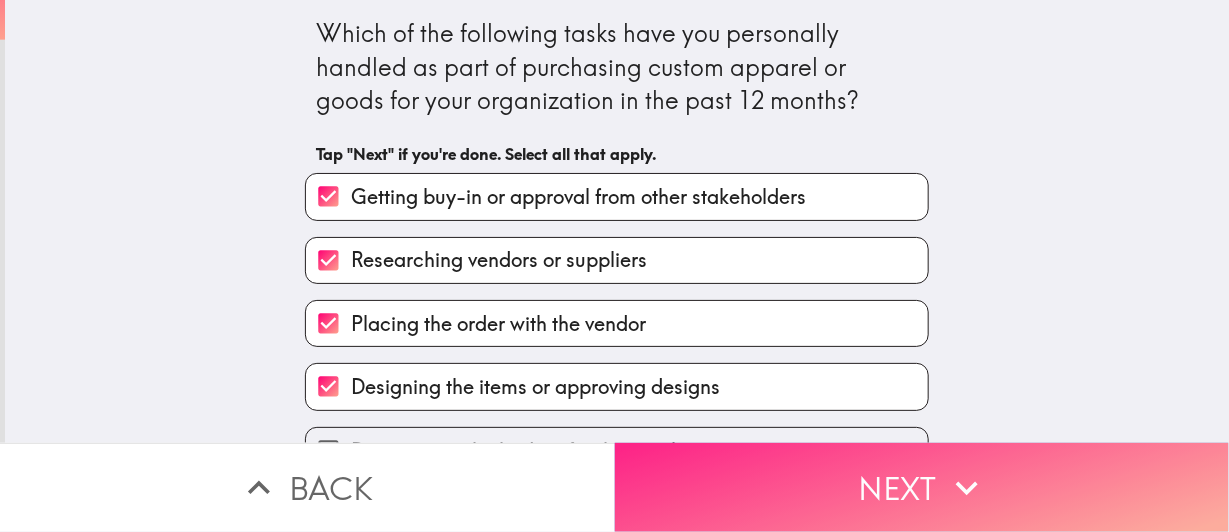 click on "Next" at bounding box center [922, 487] 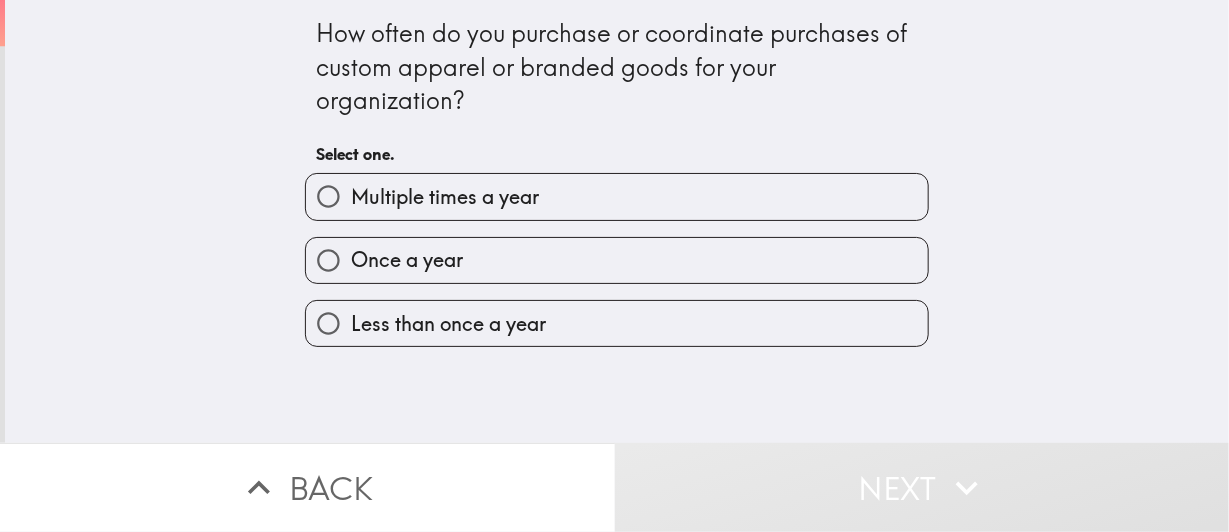 click on "Once a year" at bounding box center [328, 260] 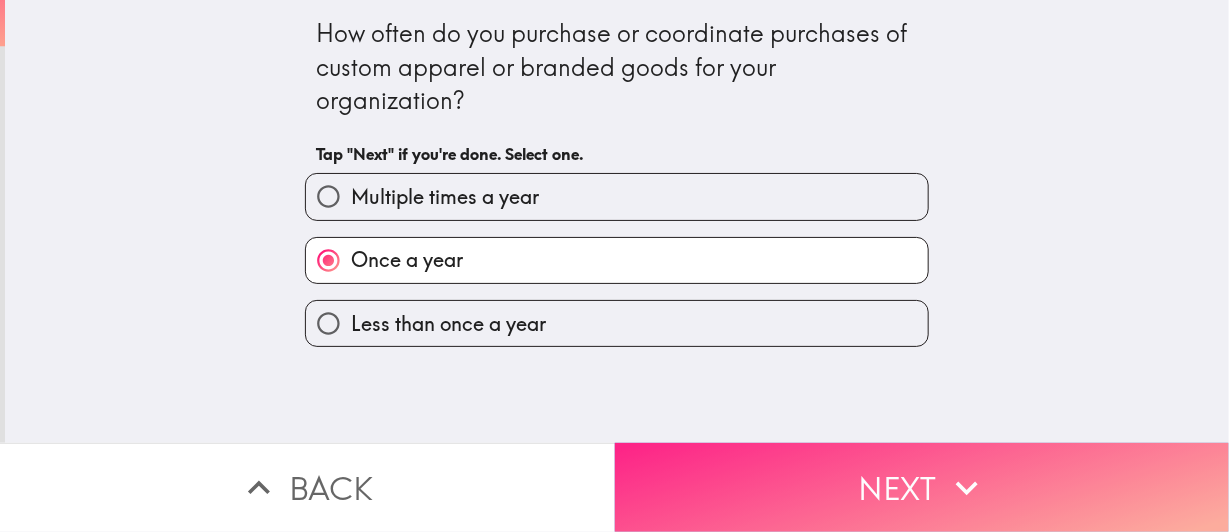 click on "Next" at bounding box center (922, 487) 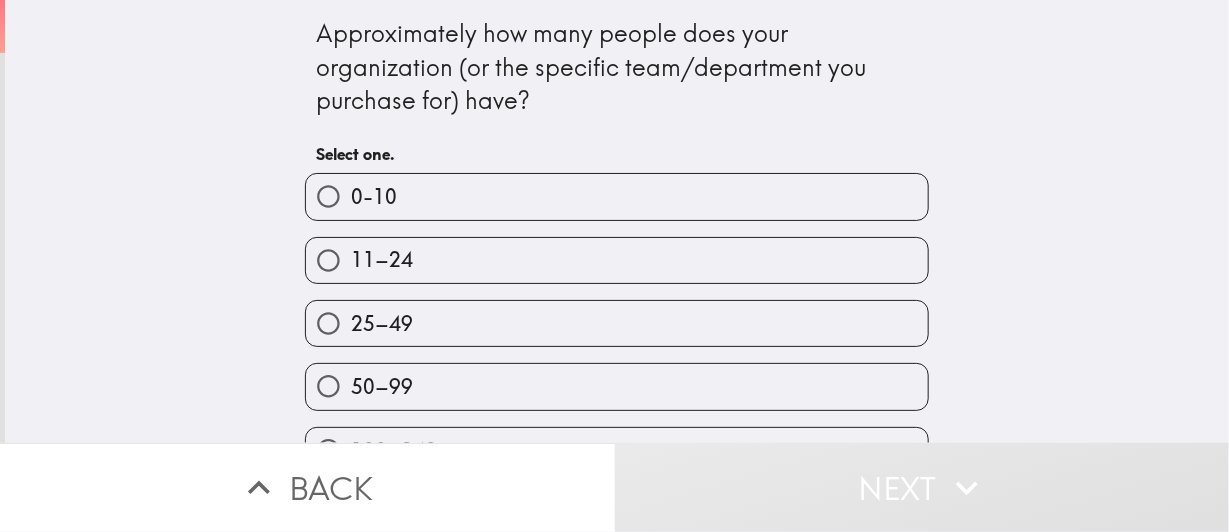click on "50–99" at bounding box center [328, 386] 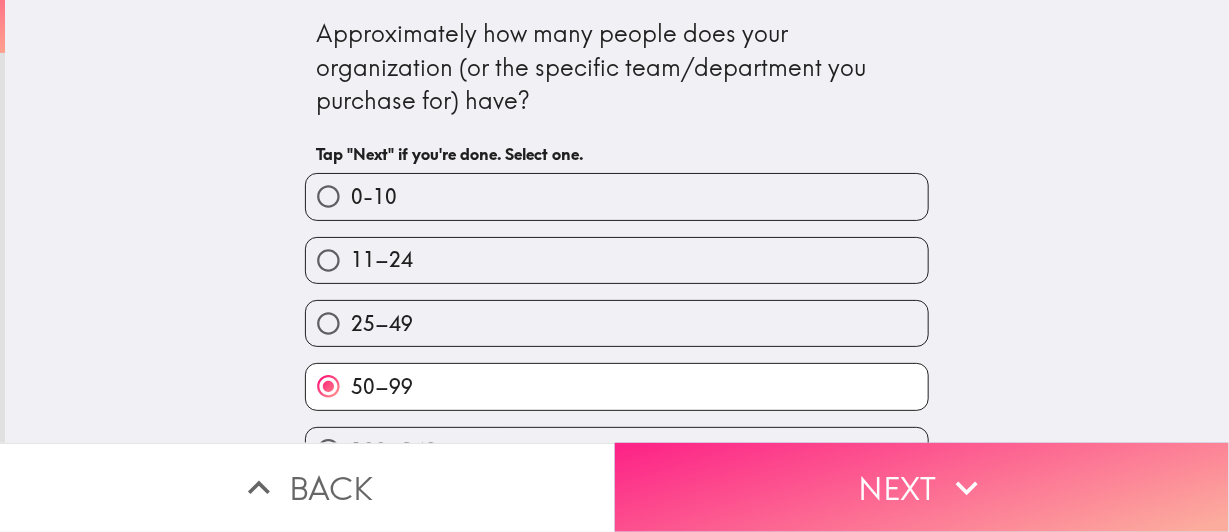 click on "Next" at bounding box center [922, 487] 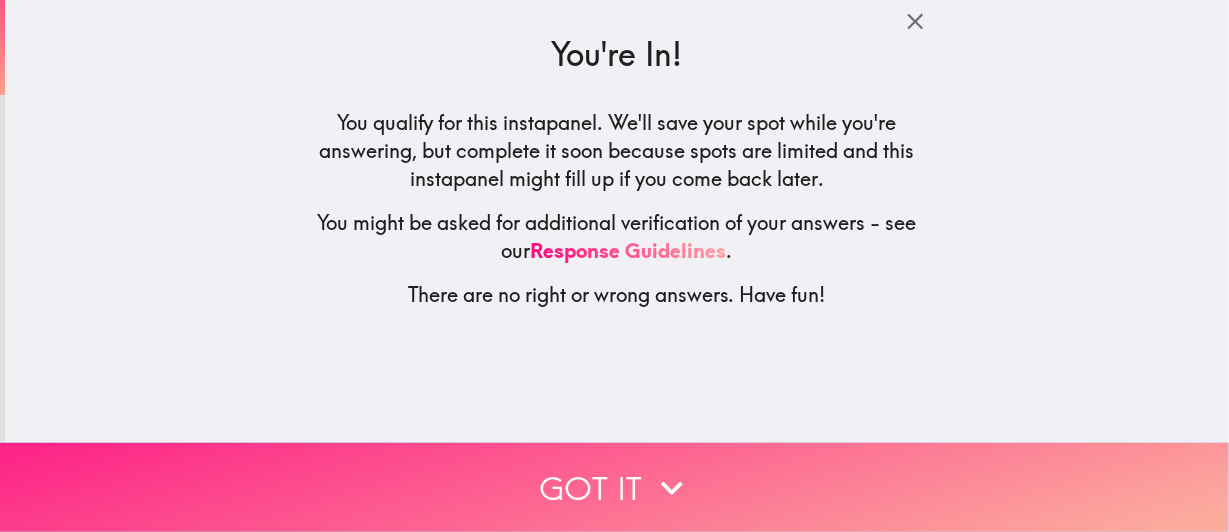 click on "Got it" at bounding box center [614, 487] 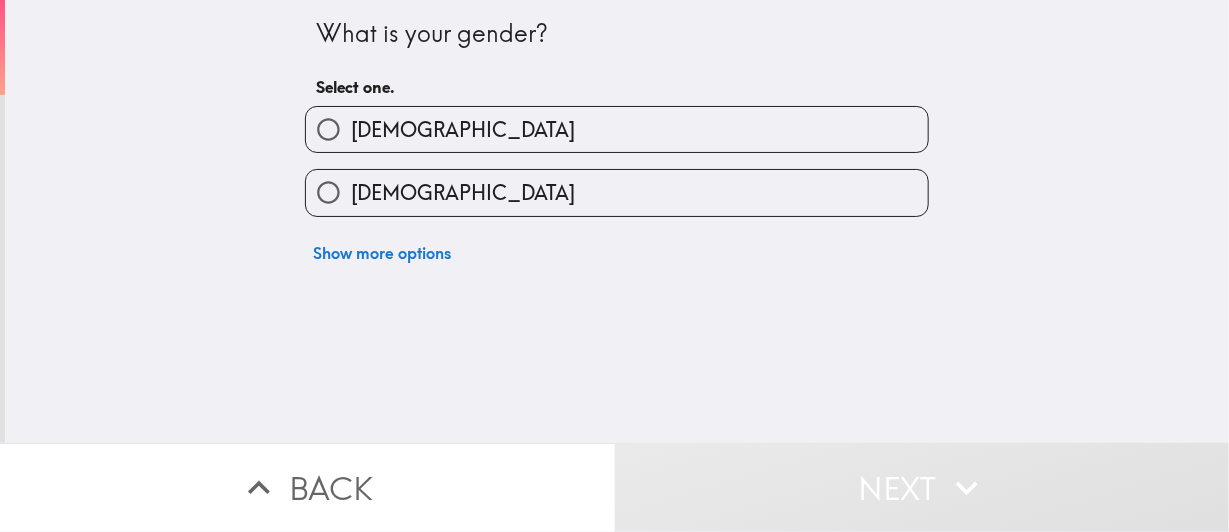 click on "Female" at bounding box center [328, 192] 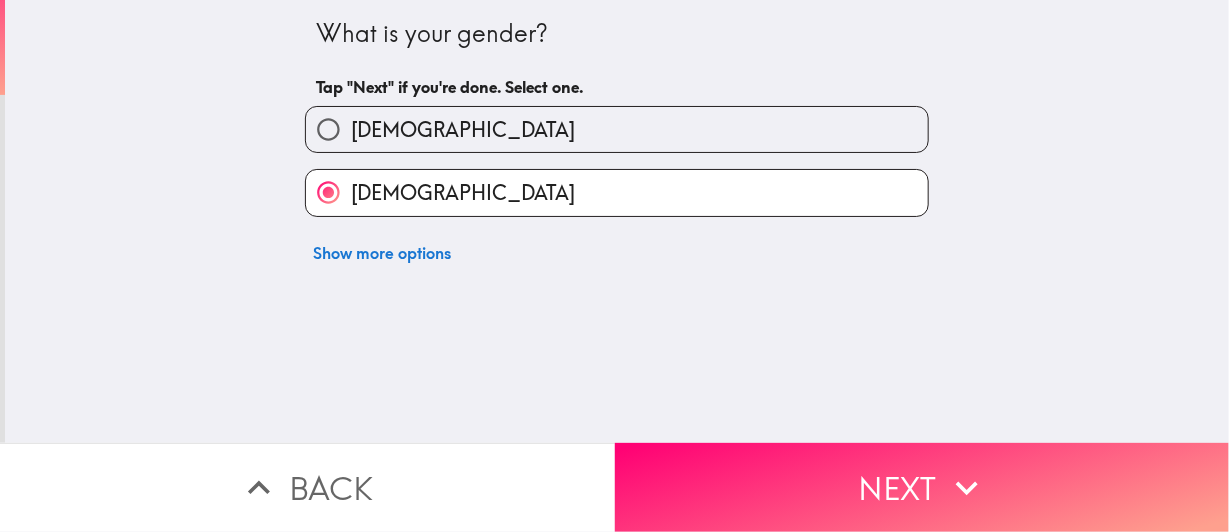 click on "Next" at bounding box center [922, 487] 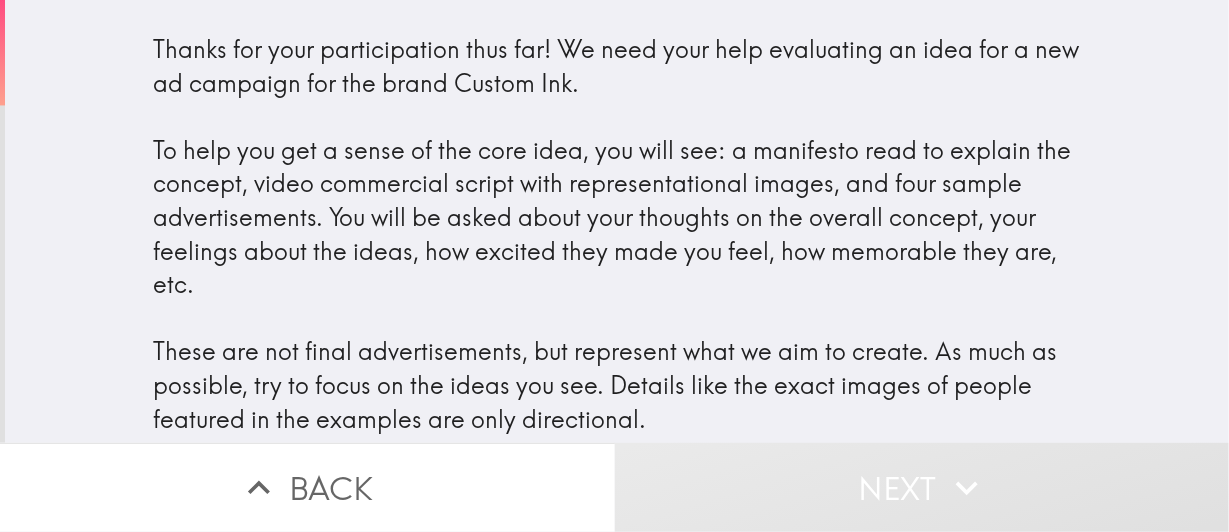 drag, startPoint x: 1191, startPoint y: 238, endPoint x: 1206, endPoint y: 314, distance: 77.46612 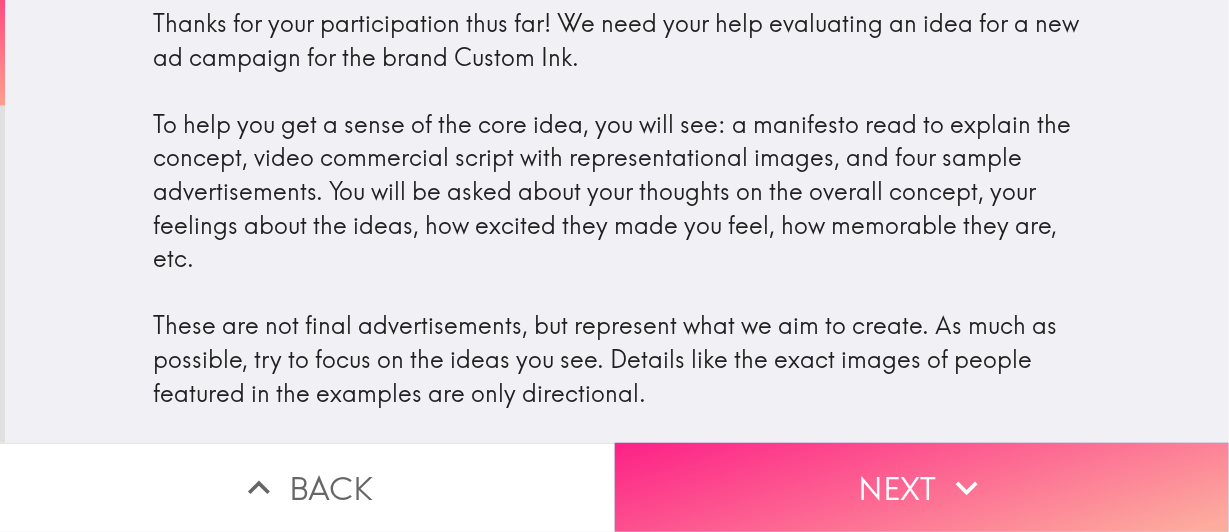 click on "Next" at bounding box center [922, 487] 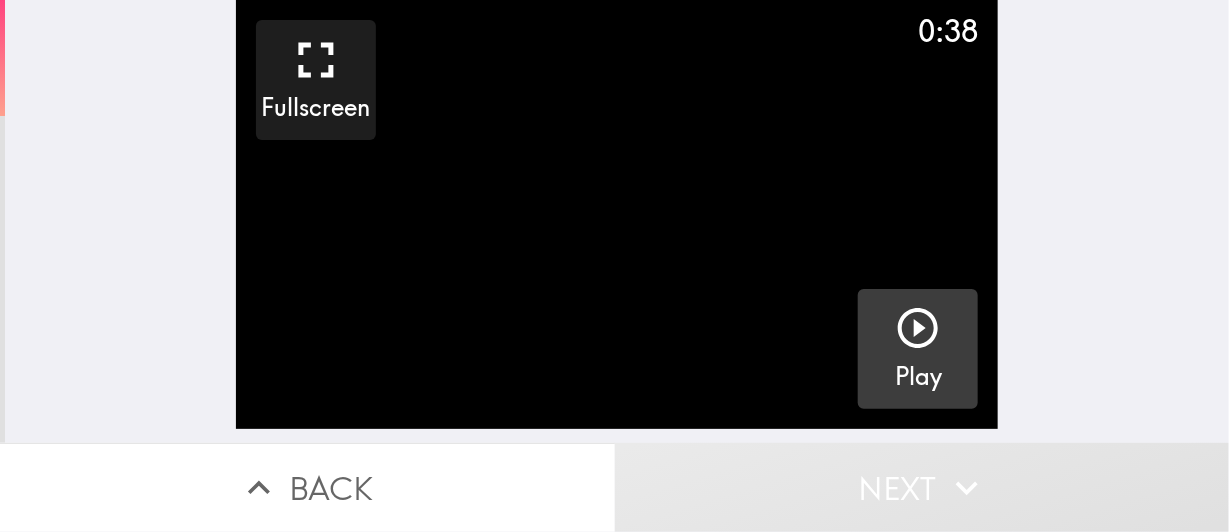 click 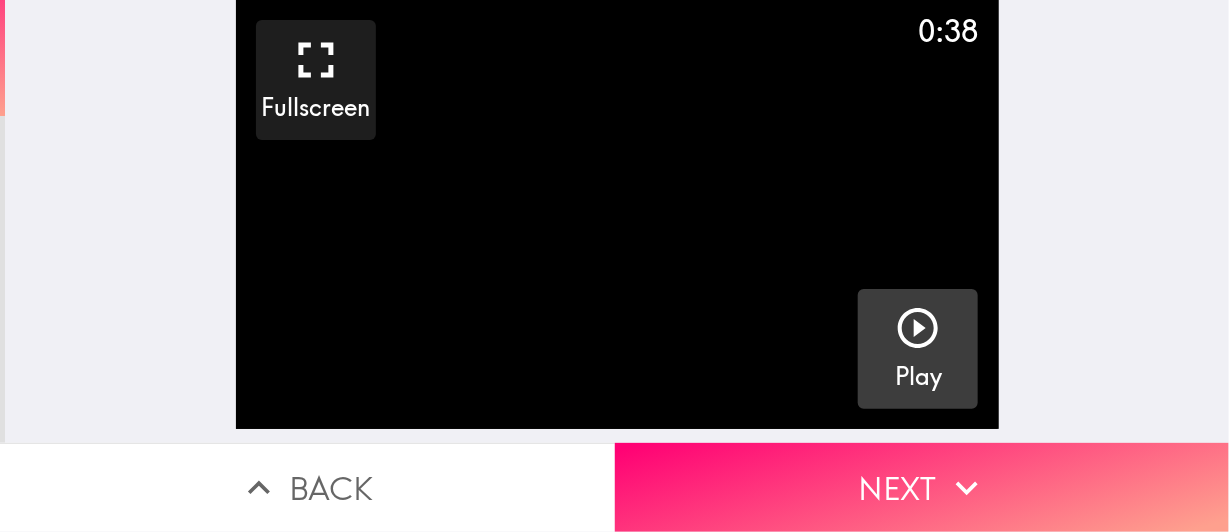 click on "Next" at bounding box center (922, 487) 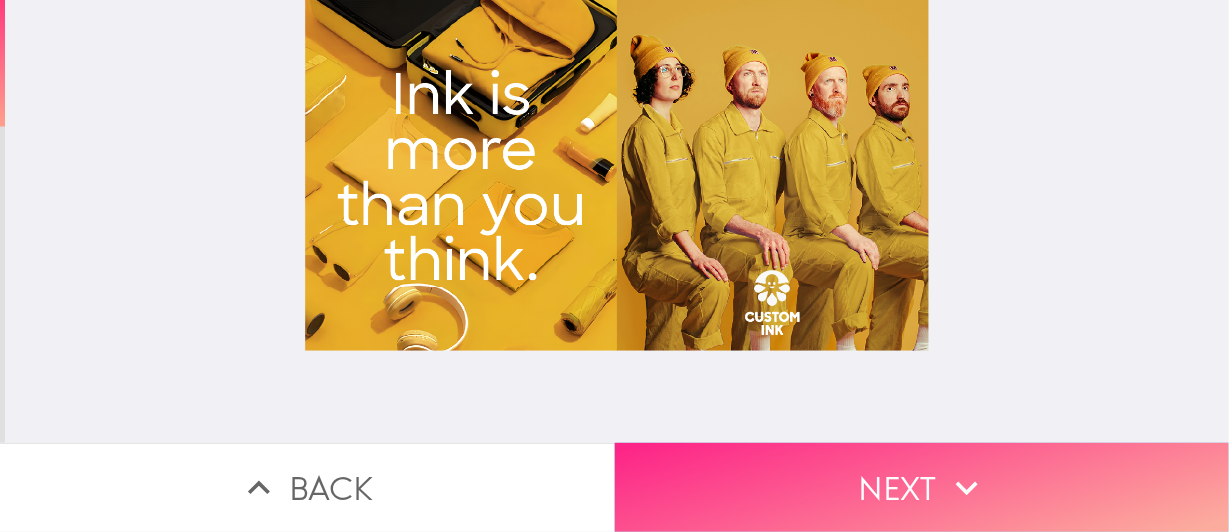 click at bounding box center (617, 221) 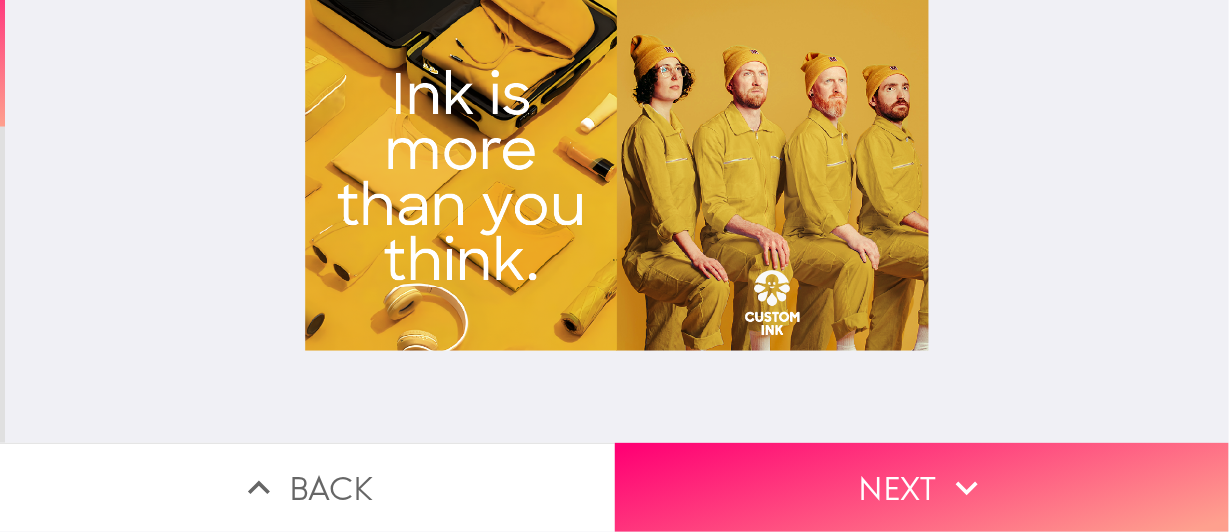 click on "Next" at bounding box center [922, 487] 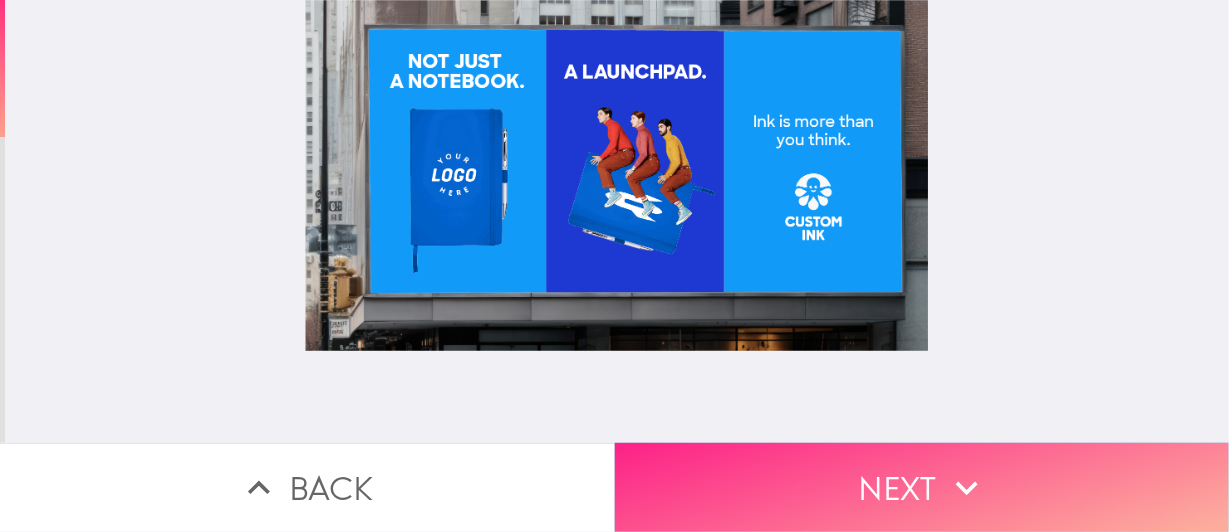 click on "Next" at bounding box center (922, 487) 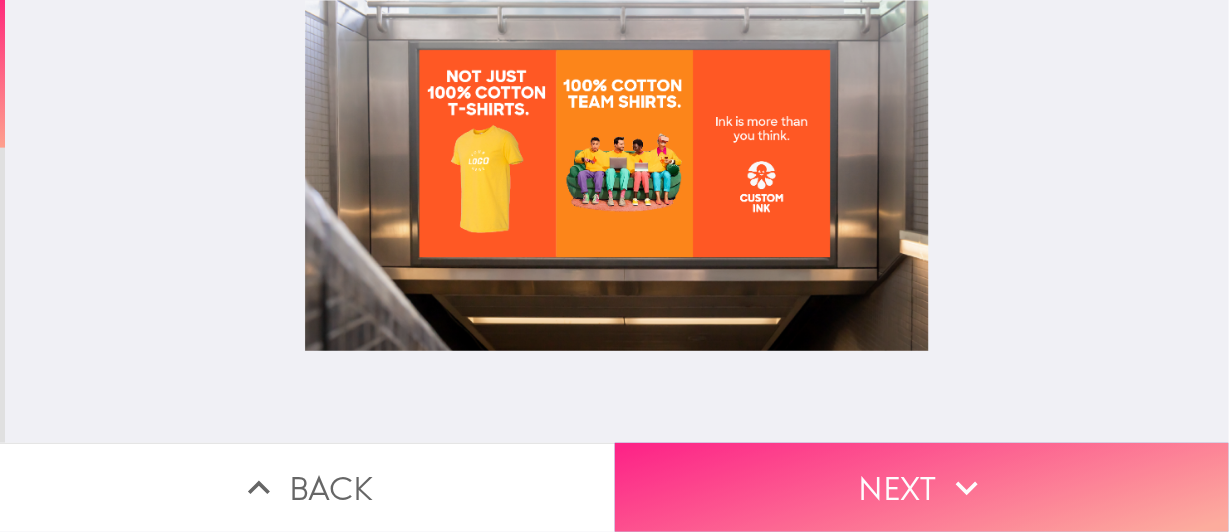 click on "Next" at bounding box center [922, 487] 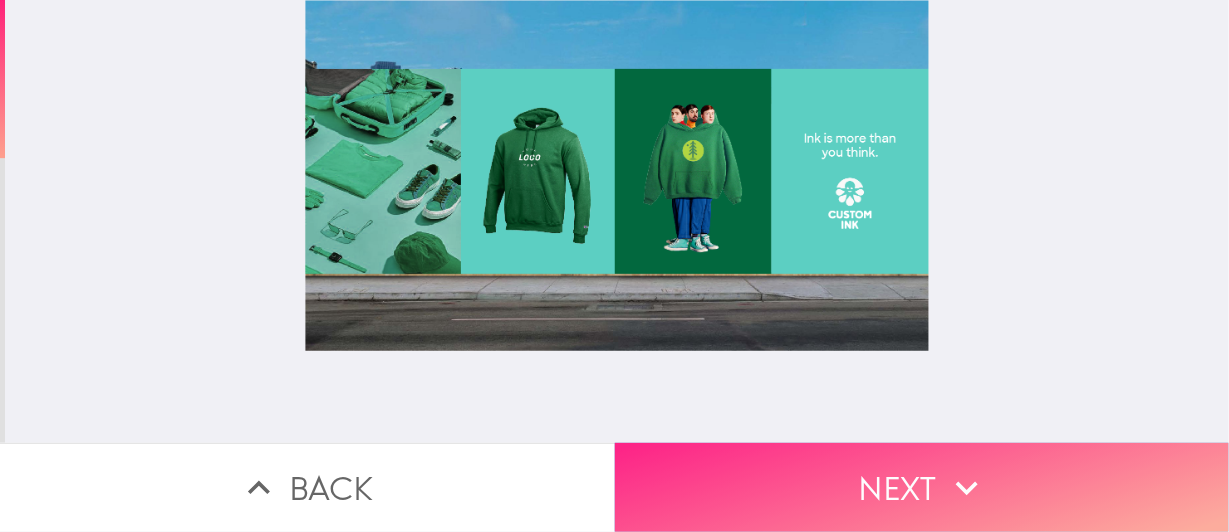 click on "Next" at bounding box center (922, 487) 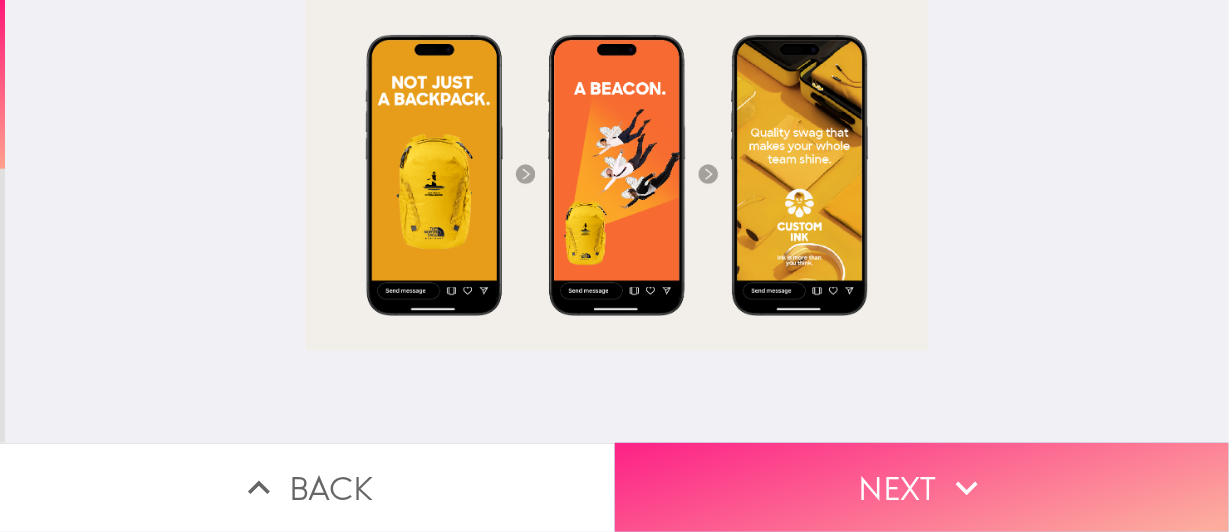click on "Next" at bounding box center (922, 487) 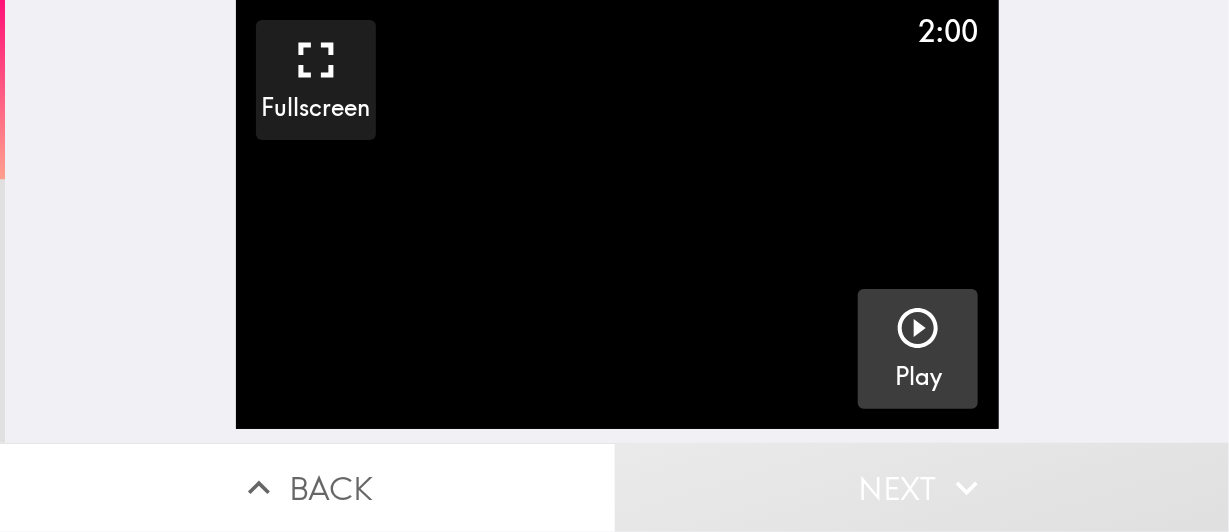 click on "Play" at bounding box center [918, 349] 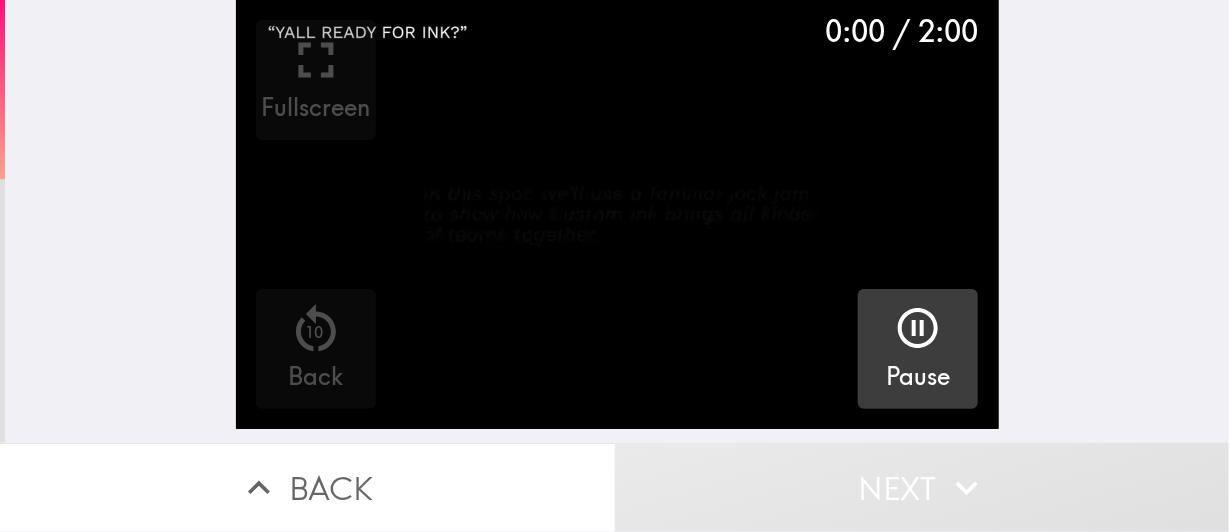 click 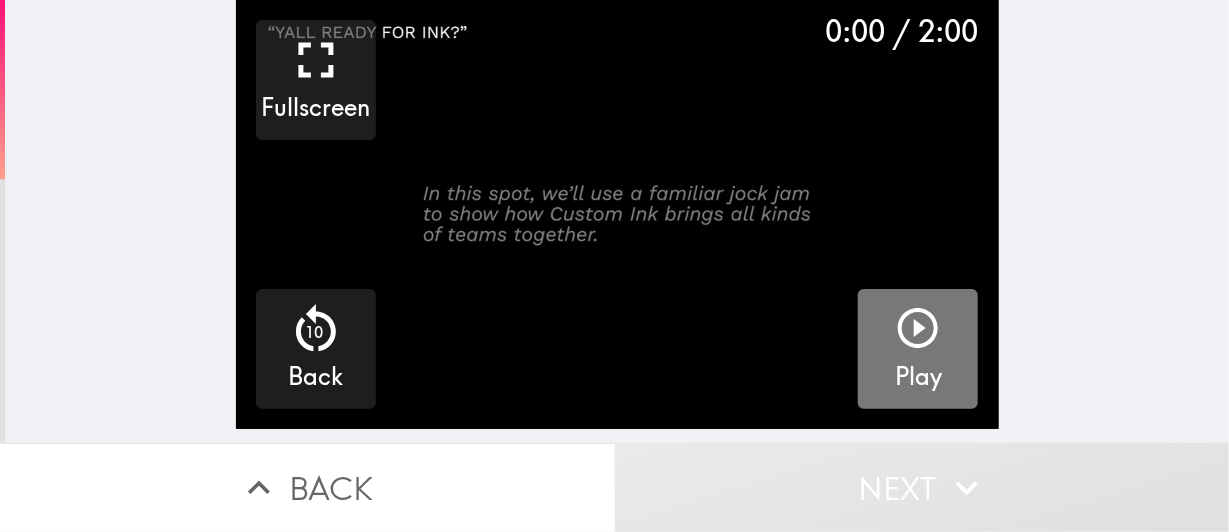click 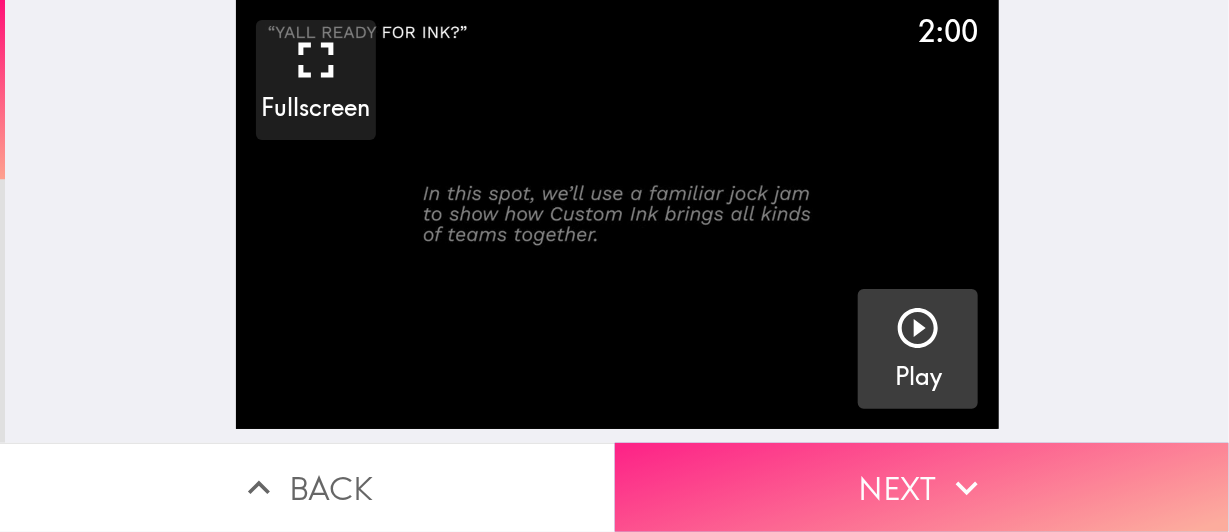 click on "Next" at bounding box center [922, 487] 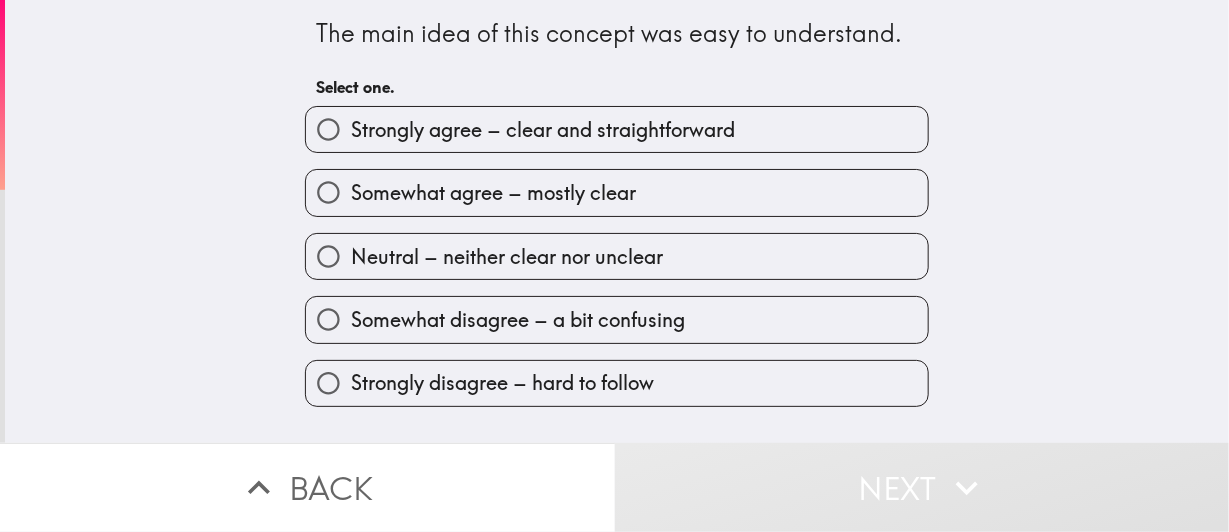 click on "Somewhat agree – mostly clear" at bounding box center [328, 192] 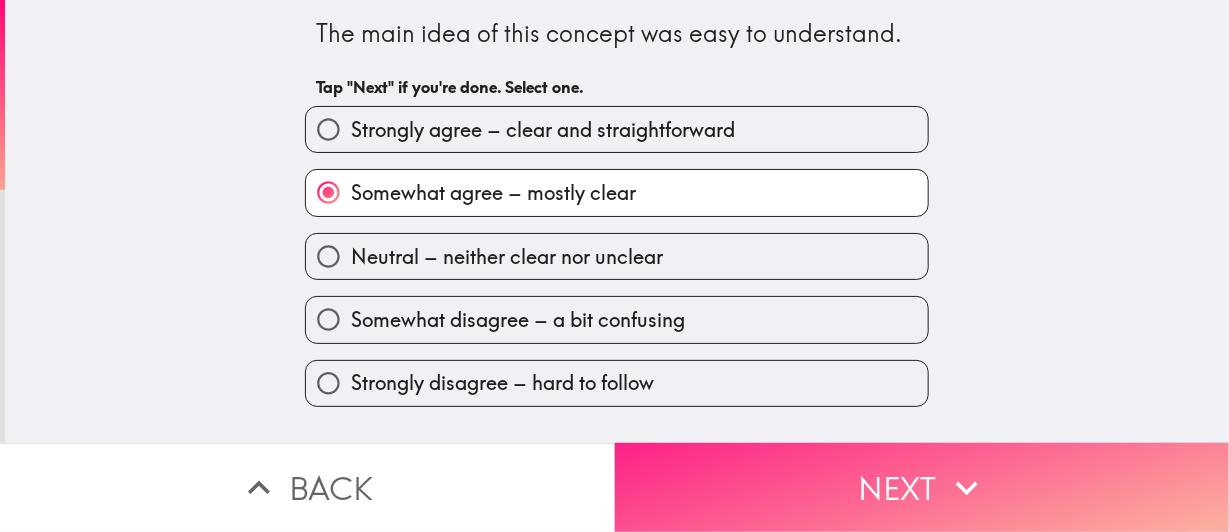 click on "Next" at bounding box center [922, 487] 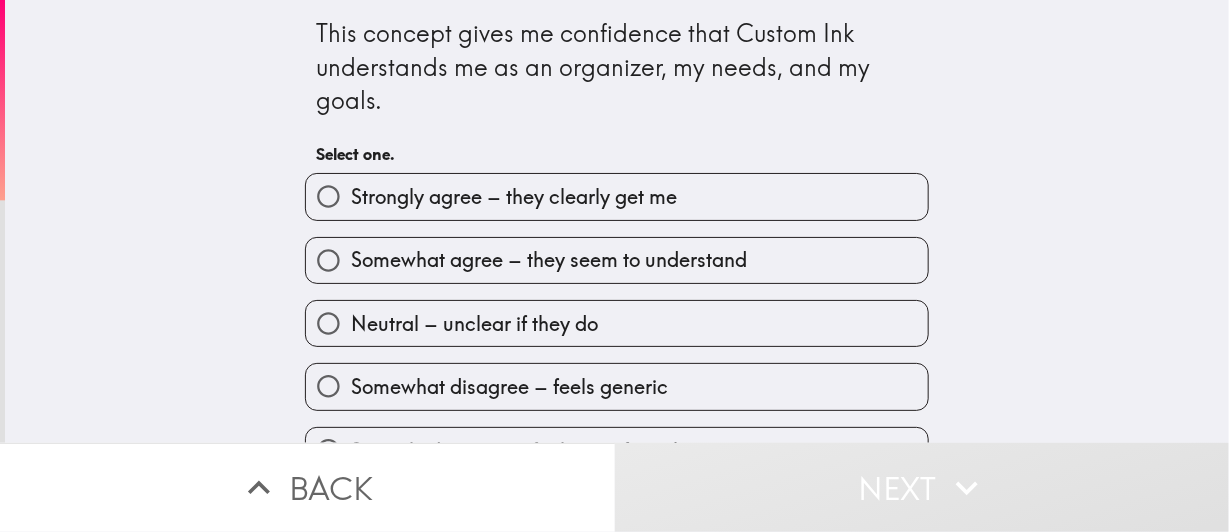 click on "Somewhat agree – they seem to understand" at bounding box center (617, 260) 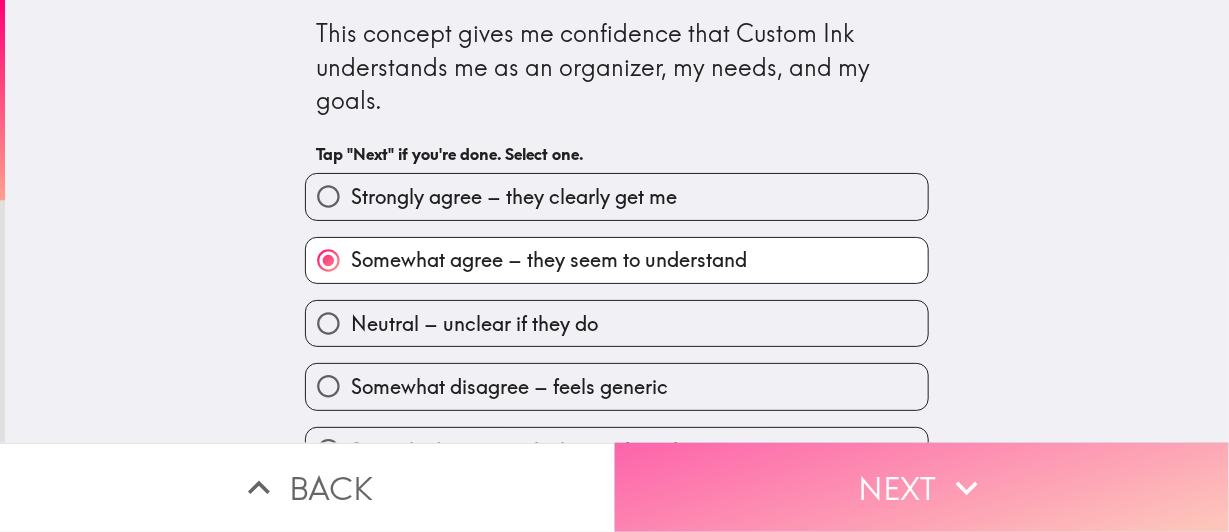 click on "Next" at bounding box center [922, 487] 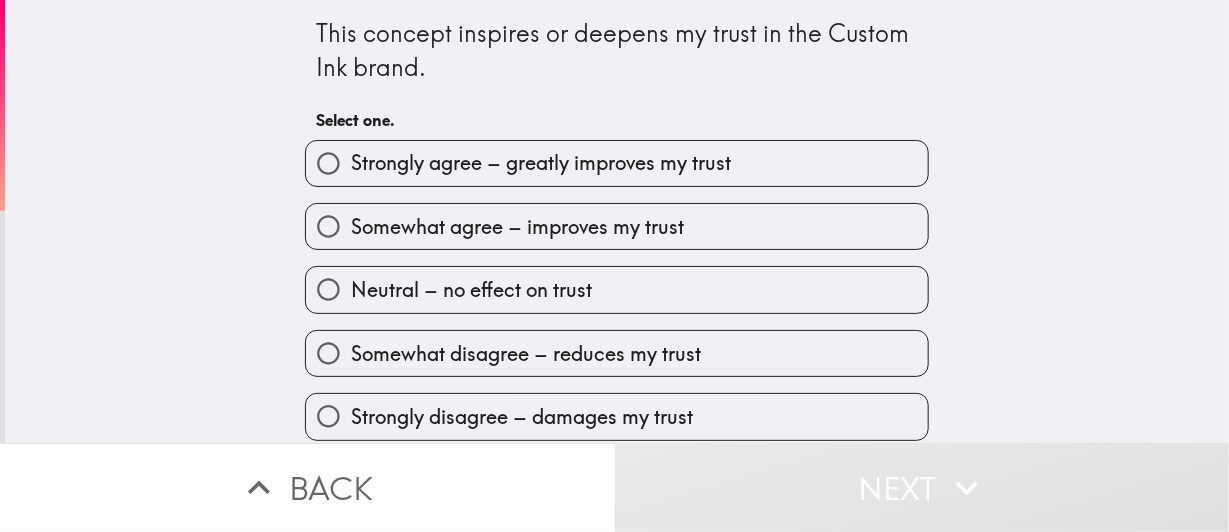 click on "Strongly agree – greatly improves my trust" at bounding box center (617, 163) 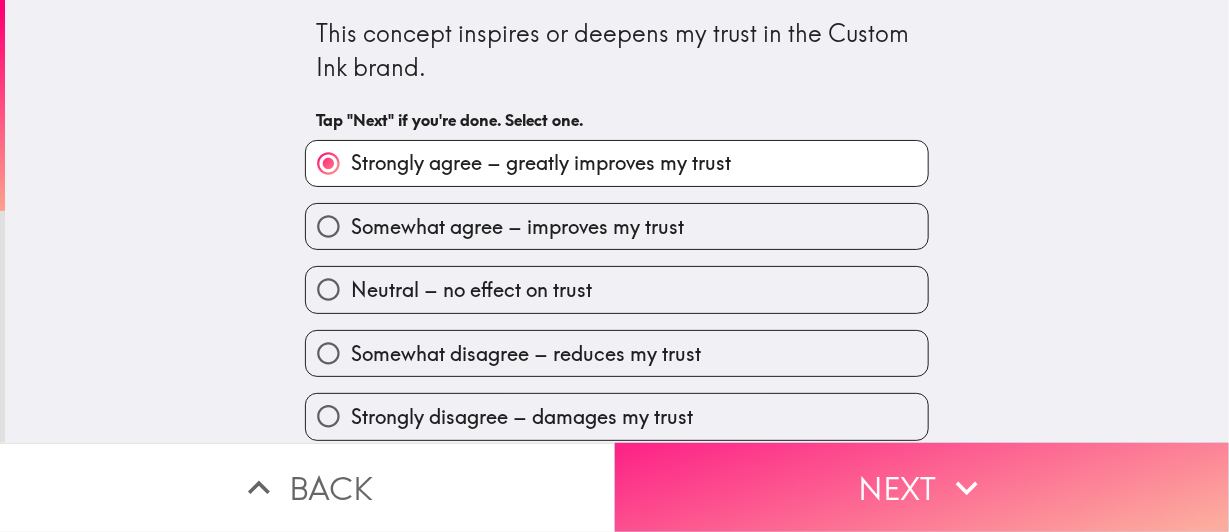 click on "Next" at bounding box center (922, 487) 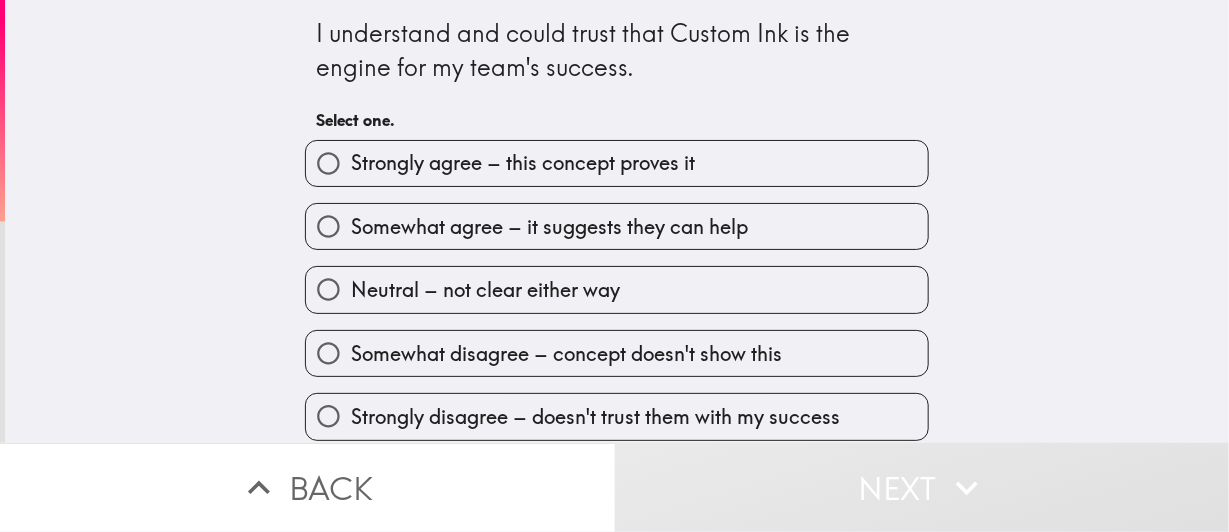 click on "Somewhat agree – it suggests they can help" at bounding box center [617, 226] 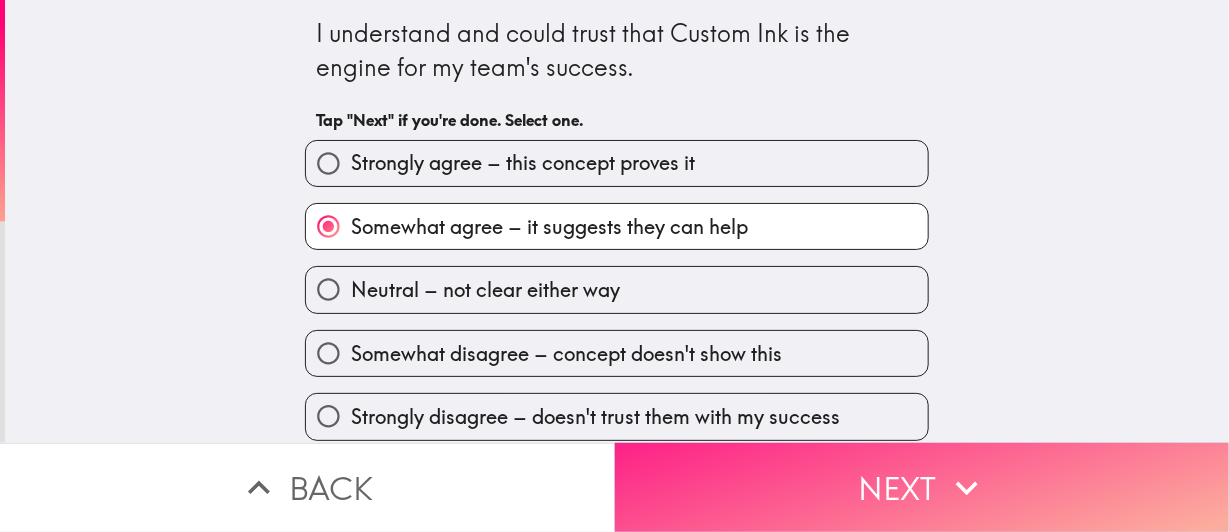 click on "Next" at bounding box center [922, 487] 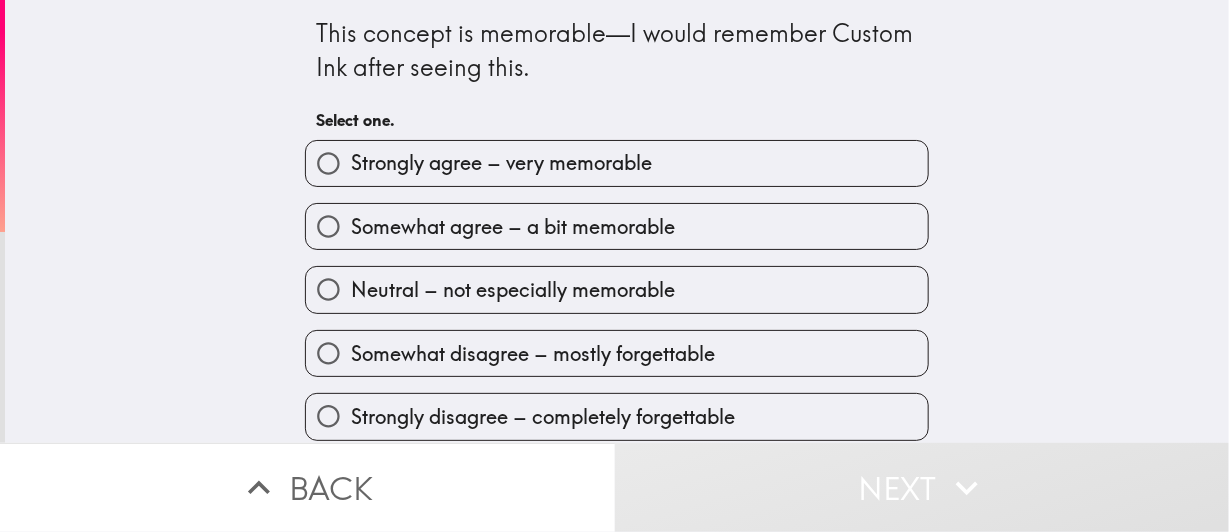 click on "Strongly agree – very memorable" at bounding box center (617, 163) 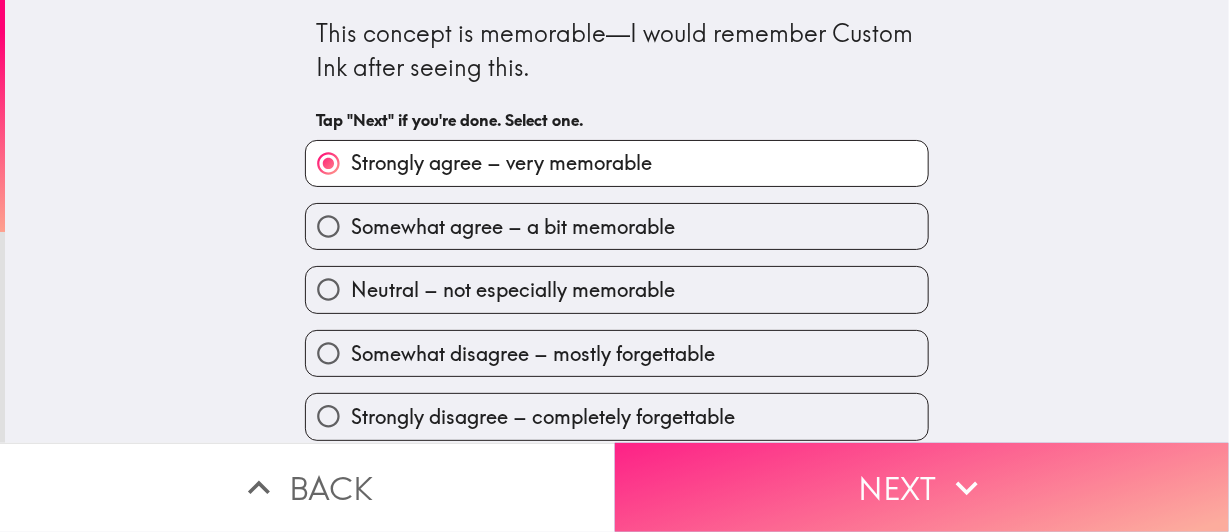 click on "Next" at bounding box center [922, 487] 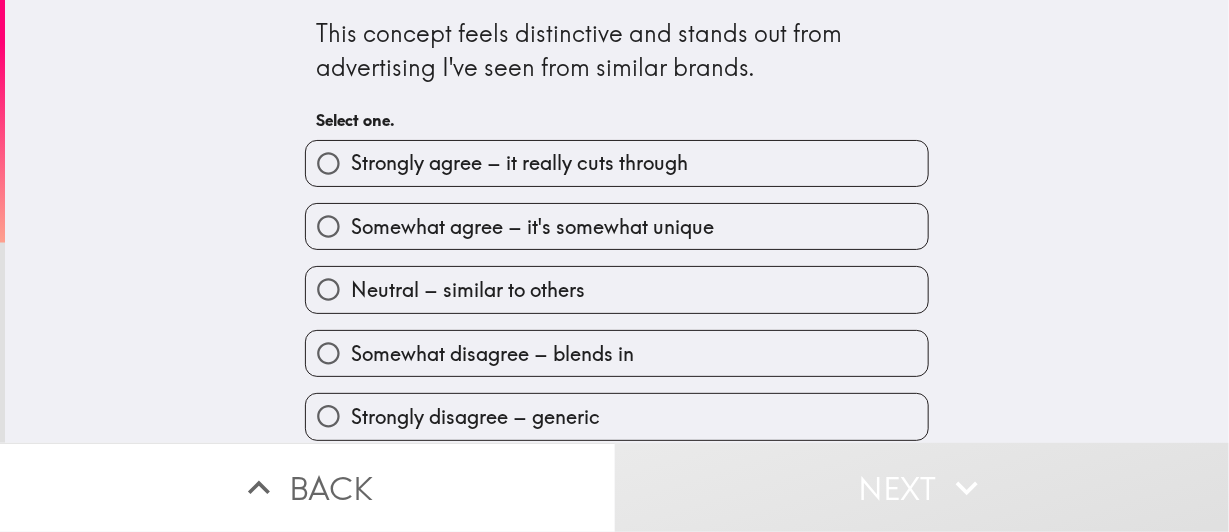 click on "Somewhat agree – it's somewhat unique" at bounding box center (617, 226) 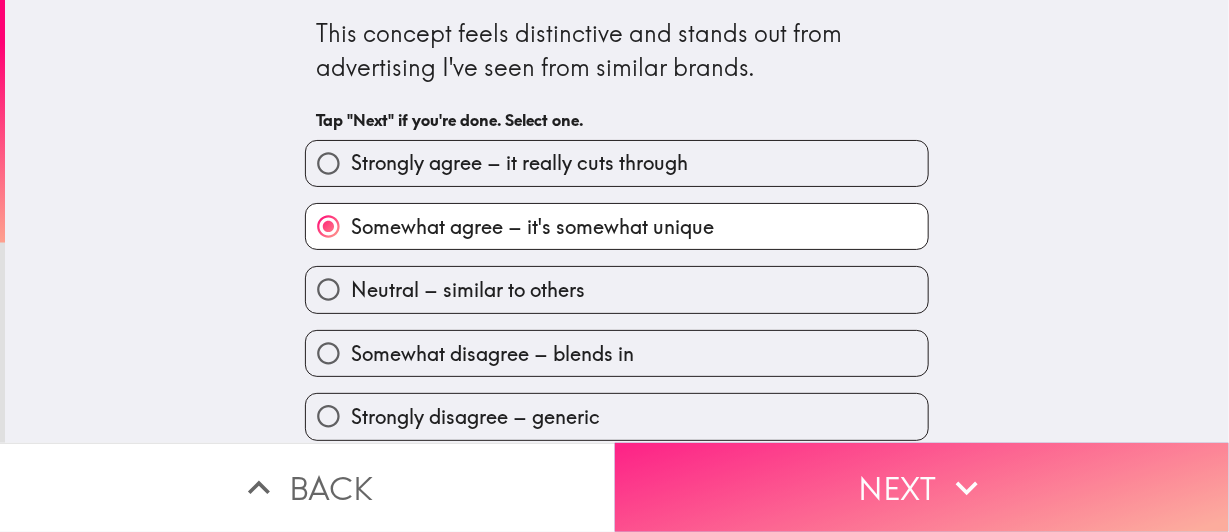 click on "Next" at bounding box center [922, 487] 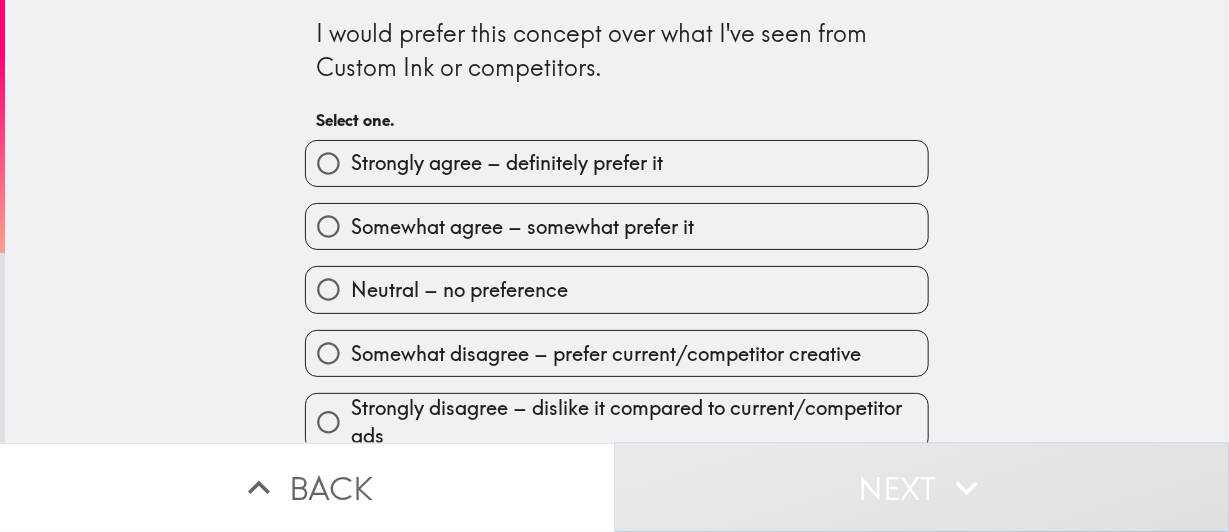 click on "Neutral – no preference" at bounding box center (617, 289) 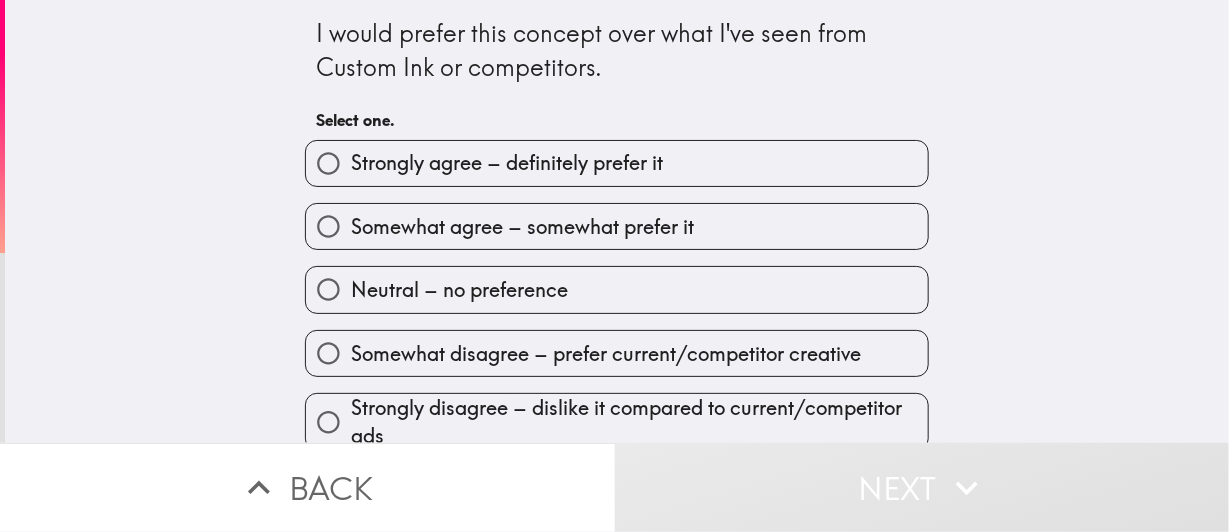 click on "Neutral – no preference" at bounding box center [328, 289] 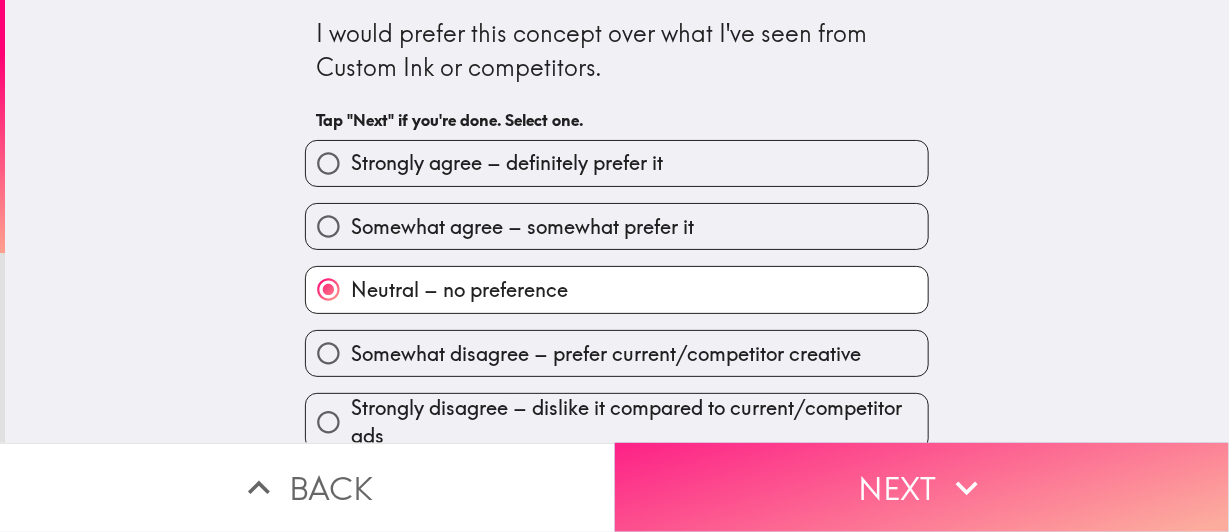 click on "Next" at bounding box center (922, 487) 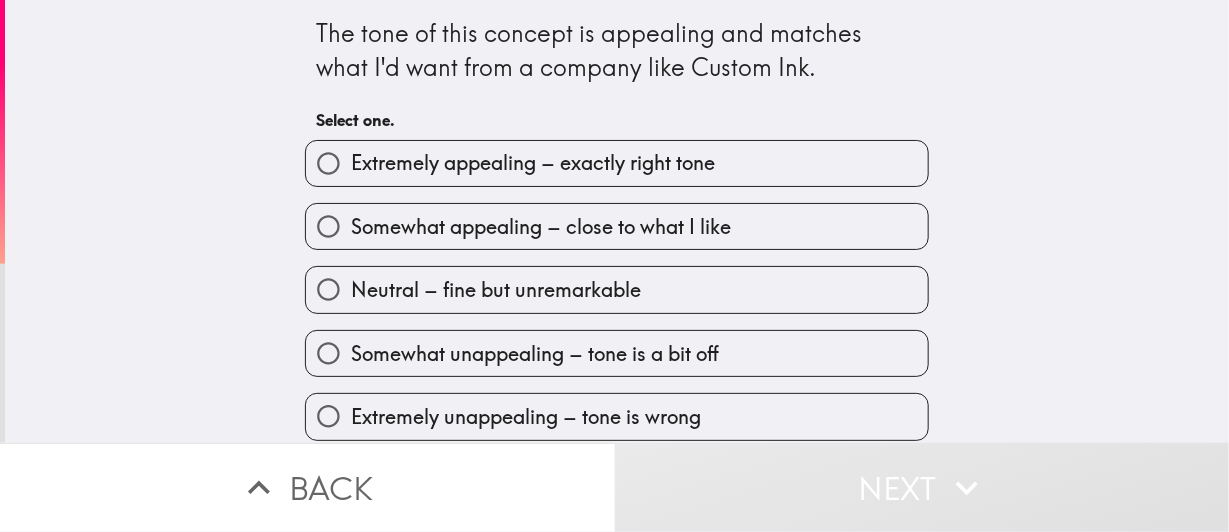 click on "Somewhat appealing – close to what I like" at bounding box center [617, 226] 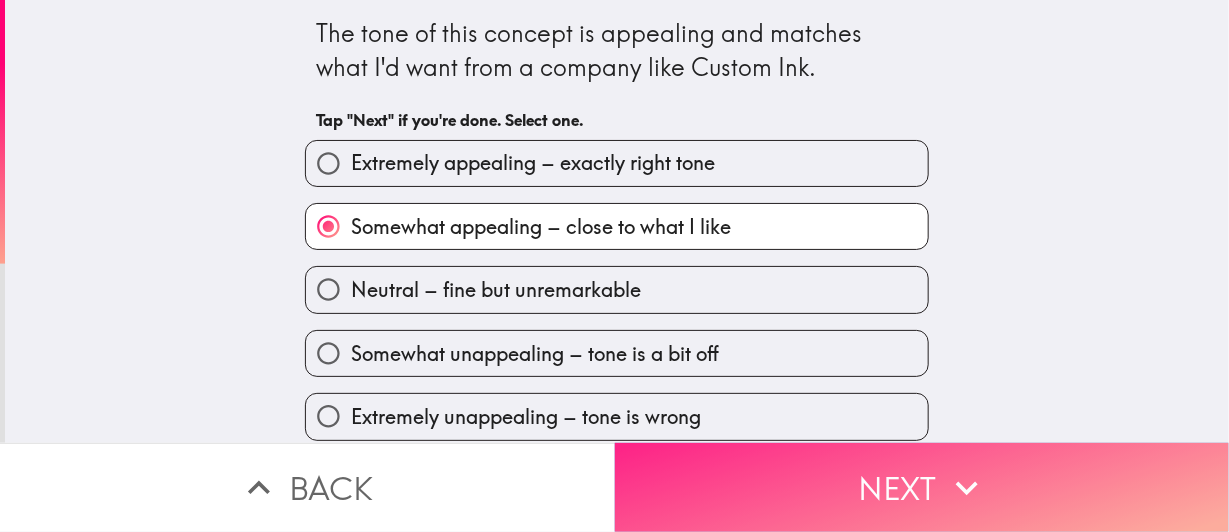 click on "Next" at bounding box center (922, 487) 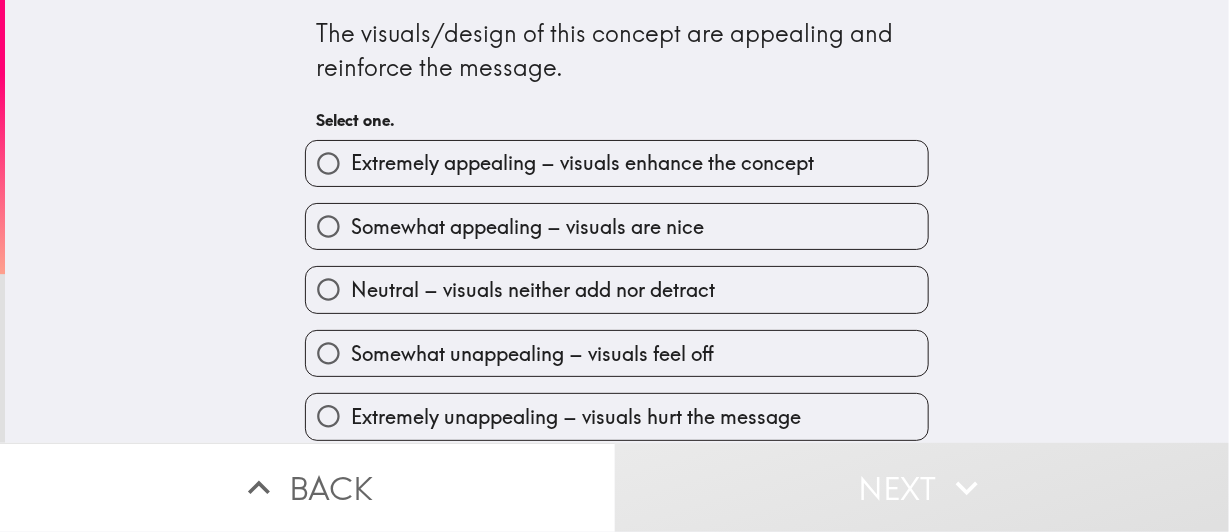 click on "Somewhat appealing – visuals are nice" at bounding box center (617, 226) 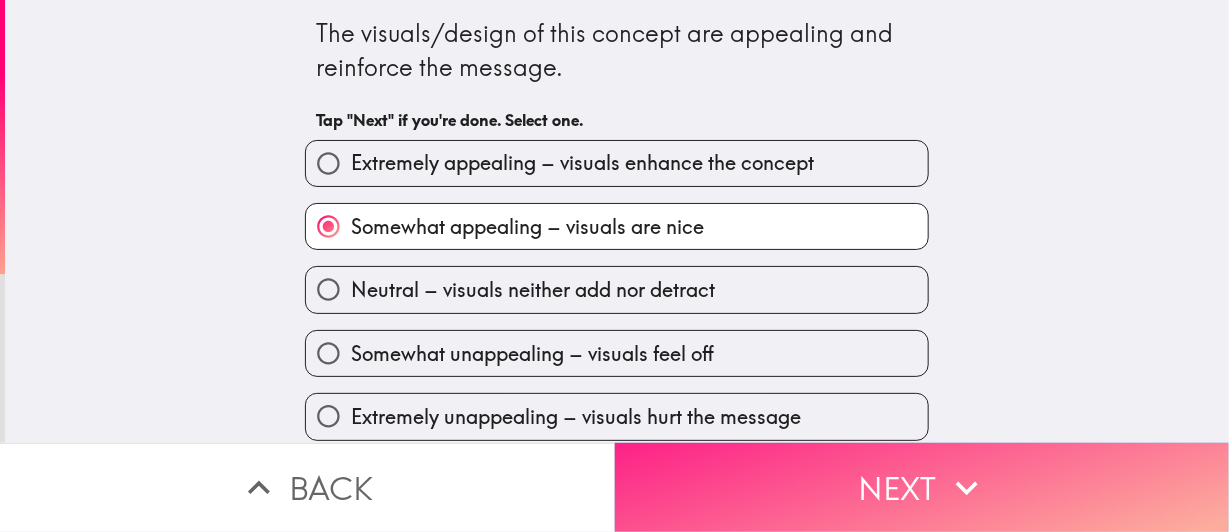 click on "Next" at bounding box center [922, 487] 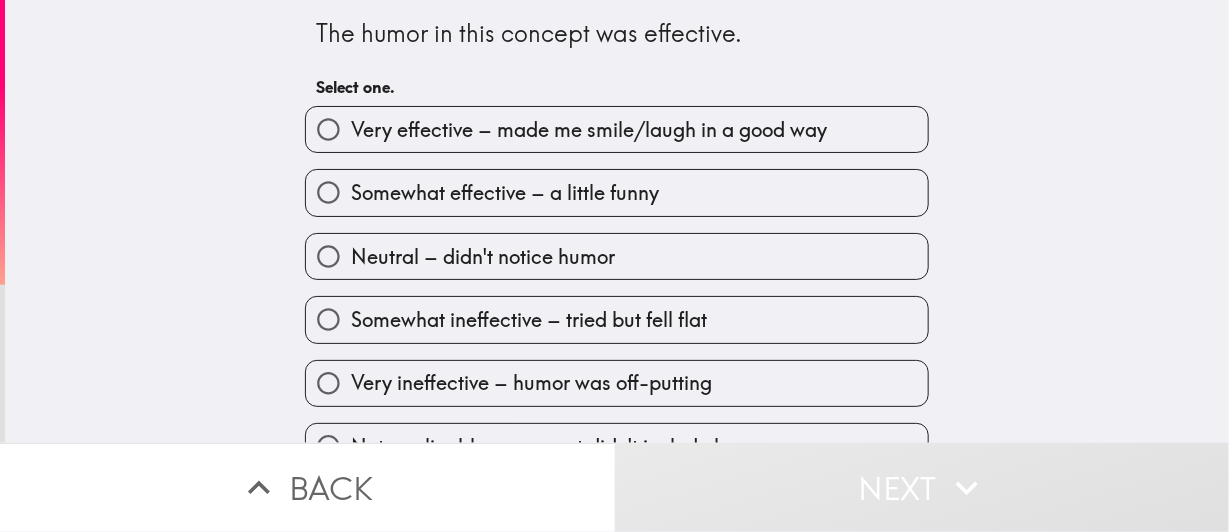 scroll, scrollTop: 44, scrollLeft: 0, axis: vertical 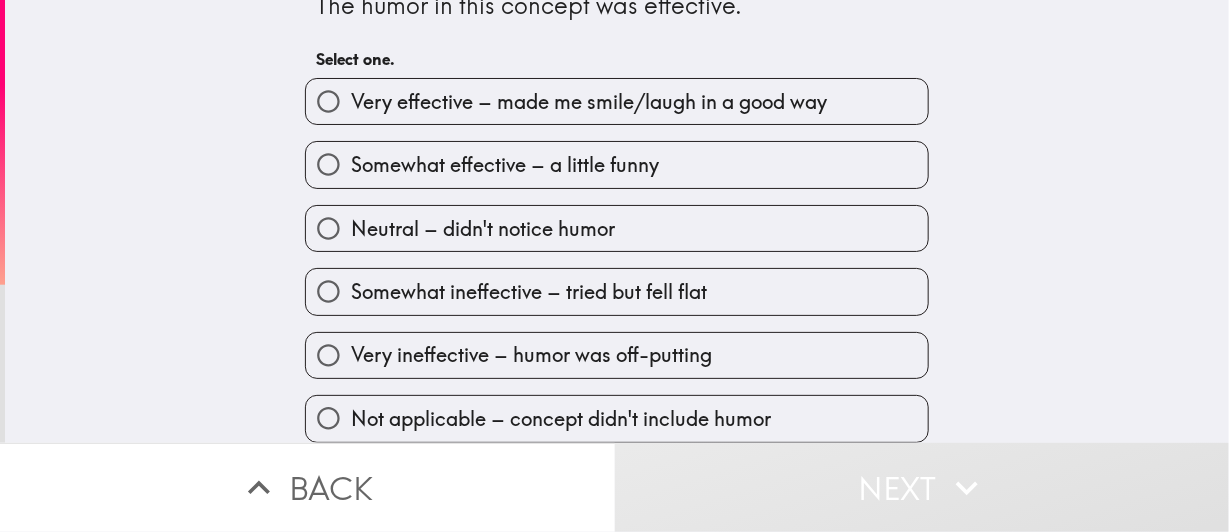 click on "Somewhat ineffective – tried but fell flat" at bounding box center [617, 291] 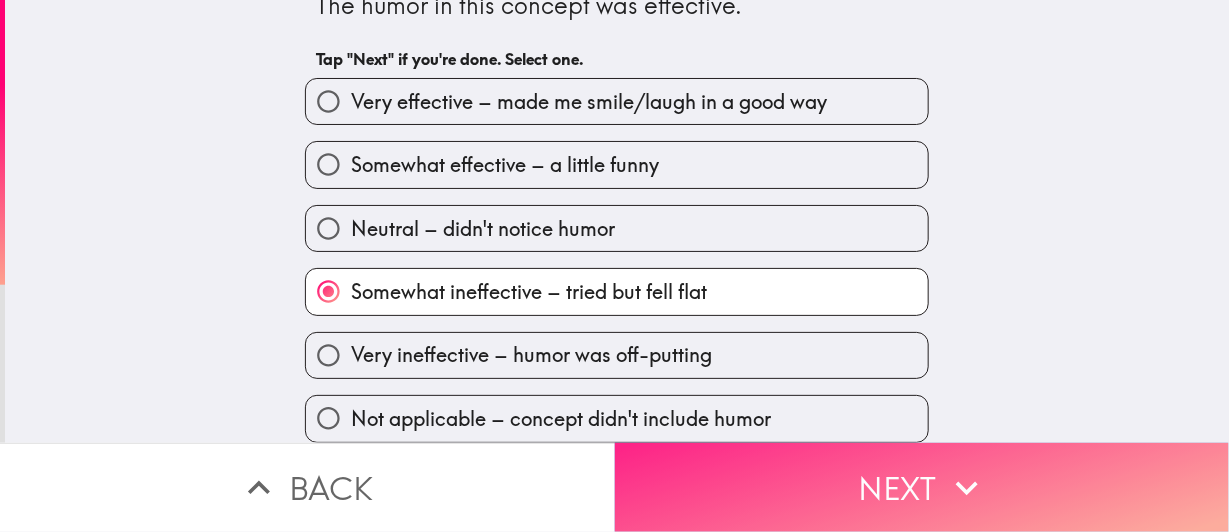 click on "Next" at bounding box center [922, 487] 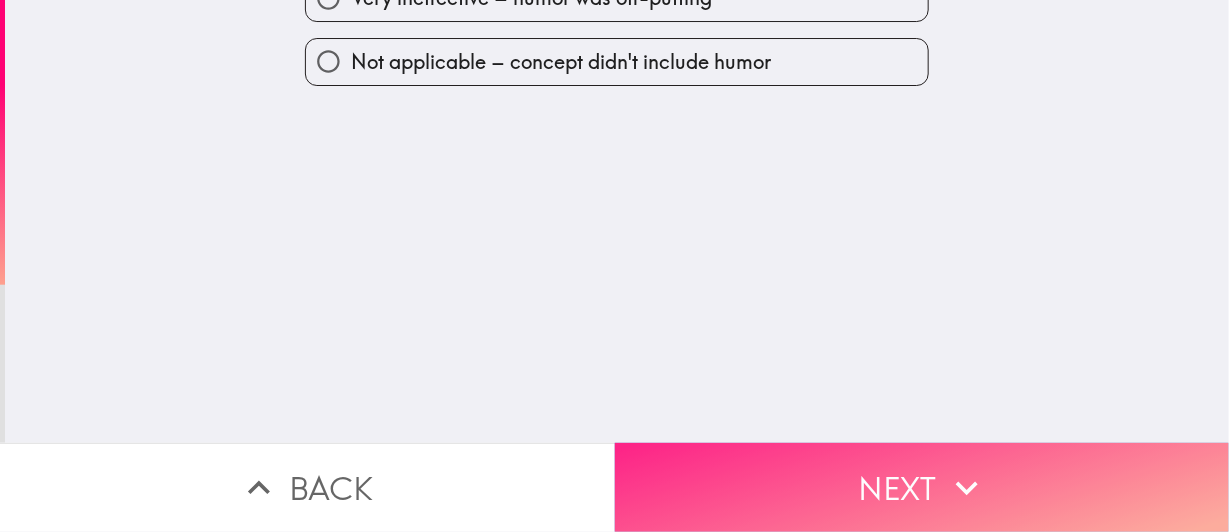 scroll, scrollTop: 0, scrollLeft: 0, axis: both 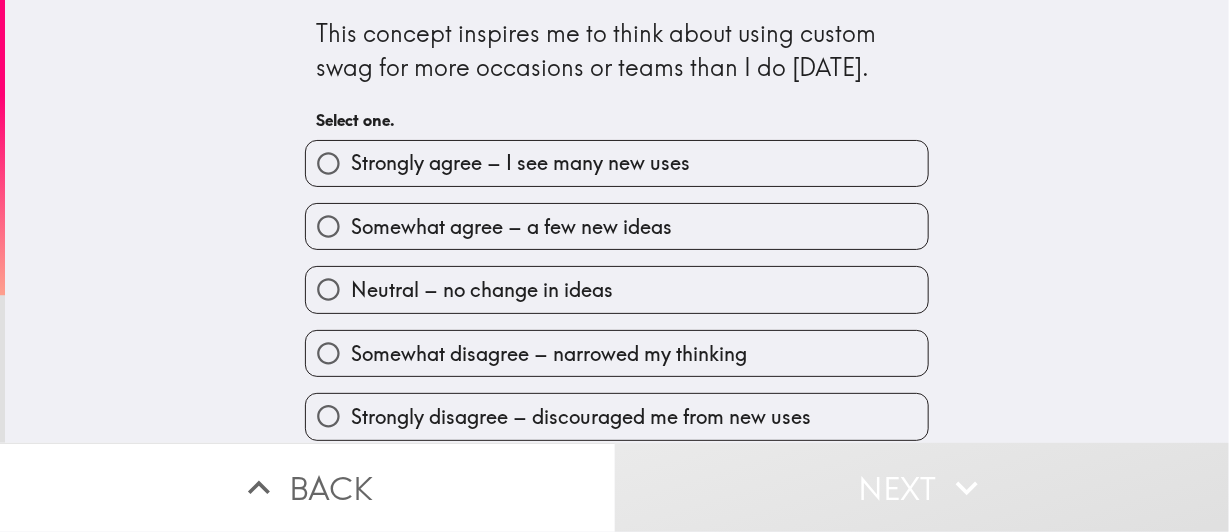 click on "Somewhat agree – a few new ideas" at bounding box center [617, 226] 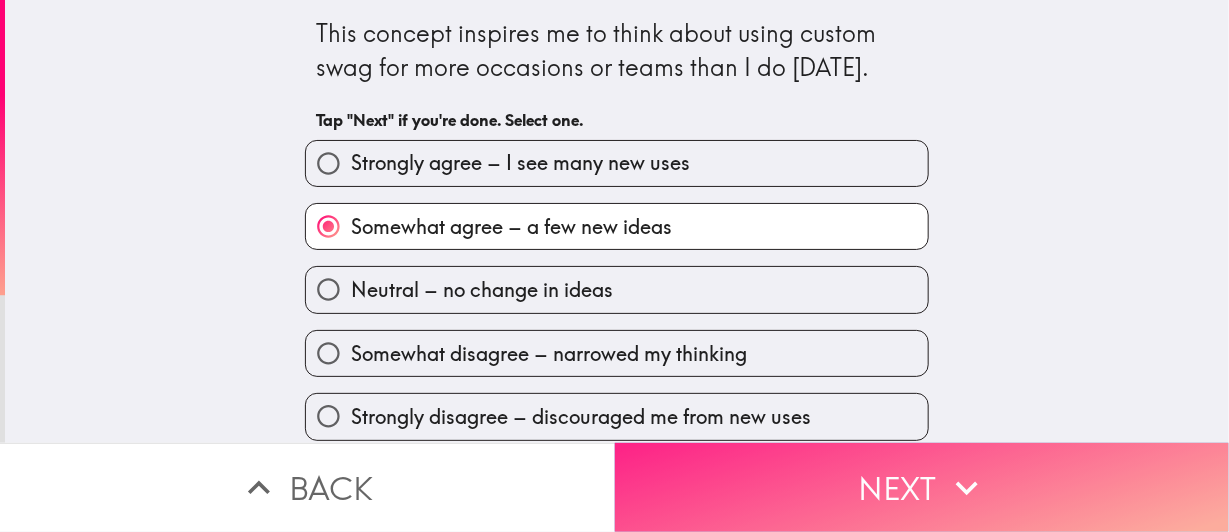 click on "Next" at bounding box center [922, 487] 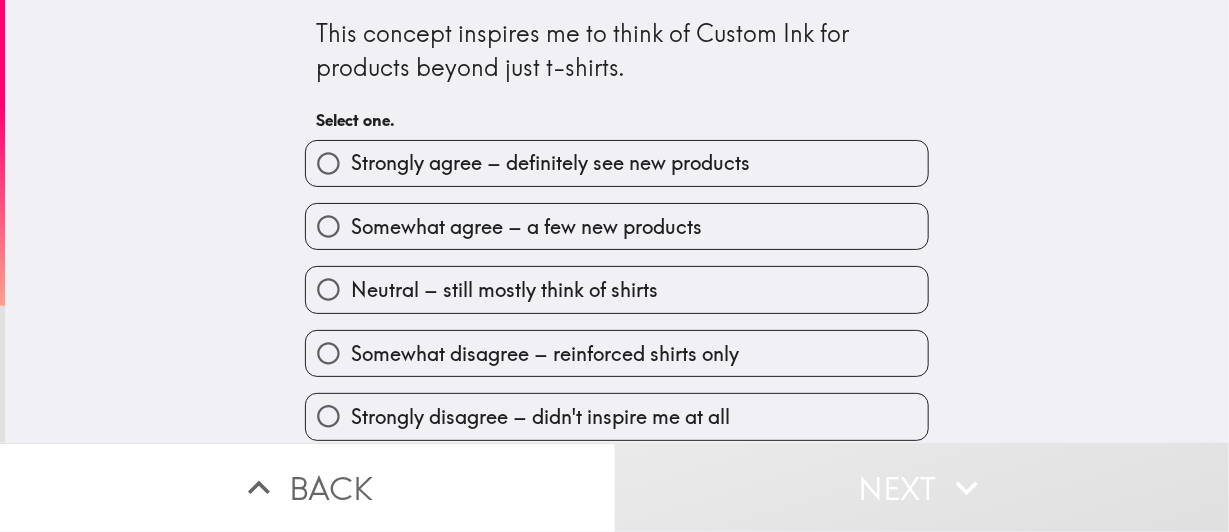click on "Strongly agree – definitely see new products" at bounding box center [617, 163] 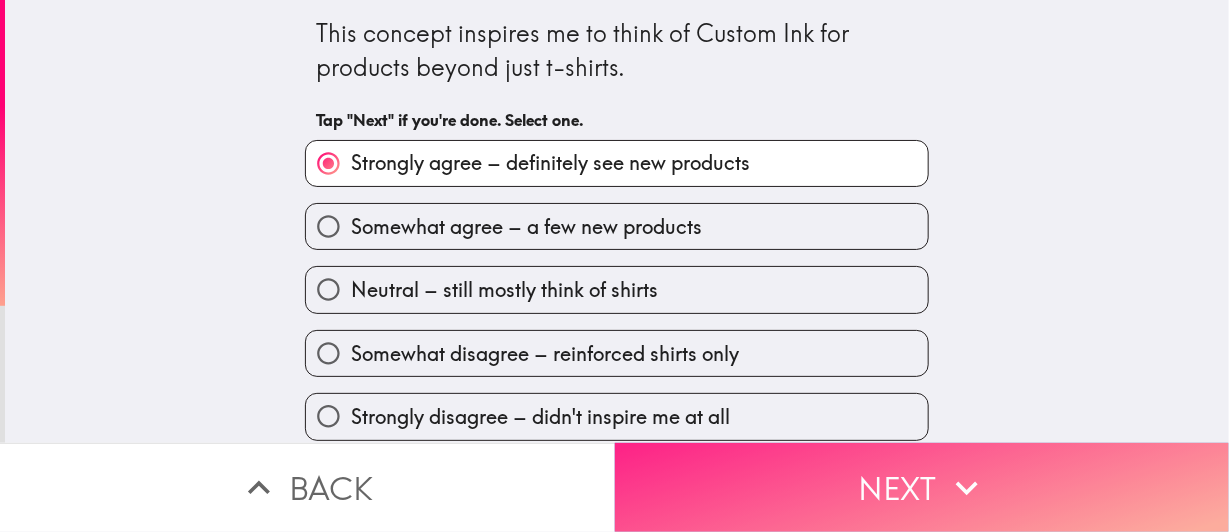 click on "Next" at bounding box center (922, 487) 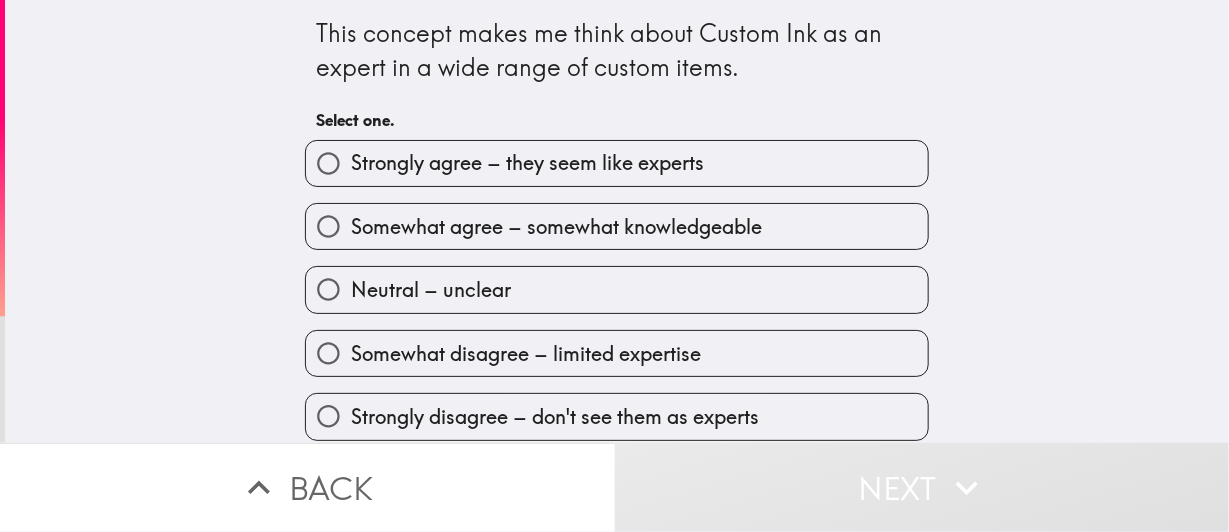 click on "Somewhat agree – somewhat knowledgeable" at bounding box center [617, 226] 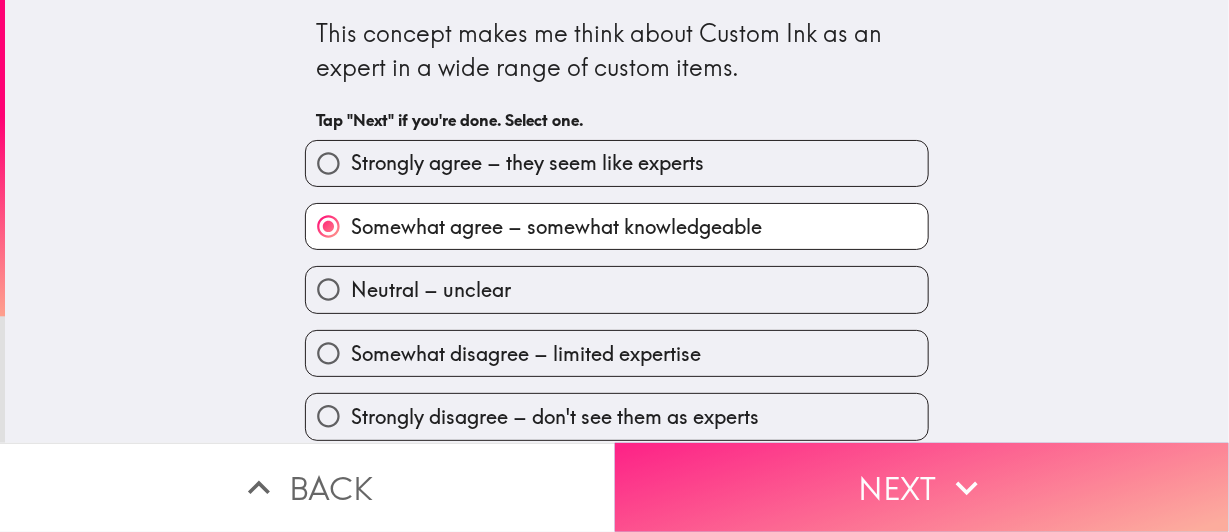 click on "Next" at bounding box center (922, 487) 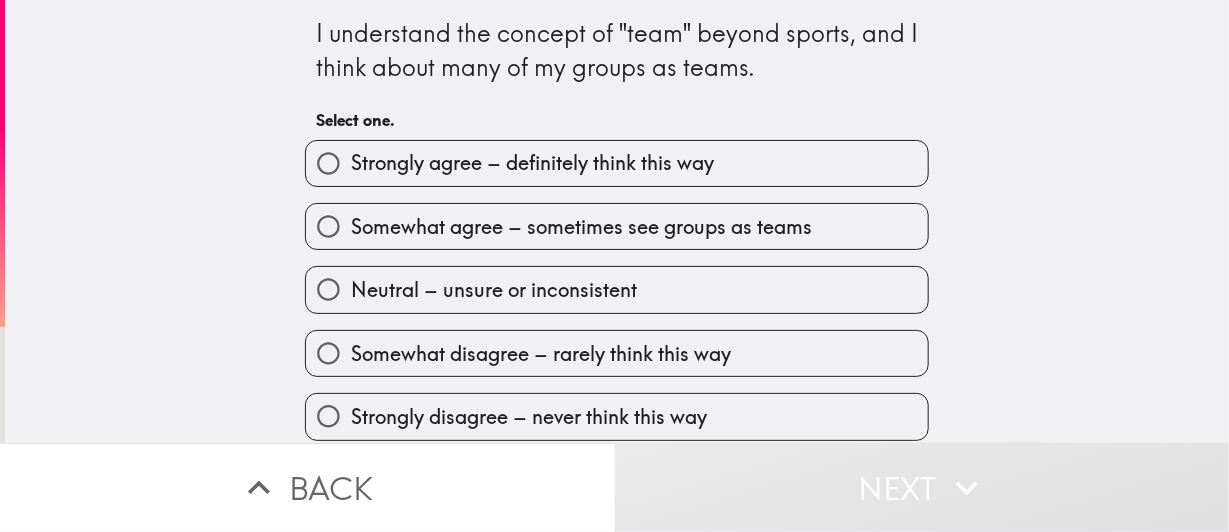click on "Somewhat agree – sometimes see groups as teams" at bounding box center (617, 226) 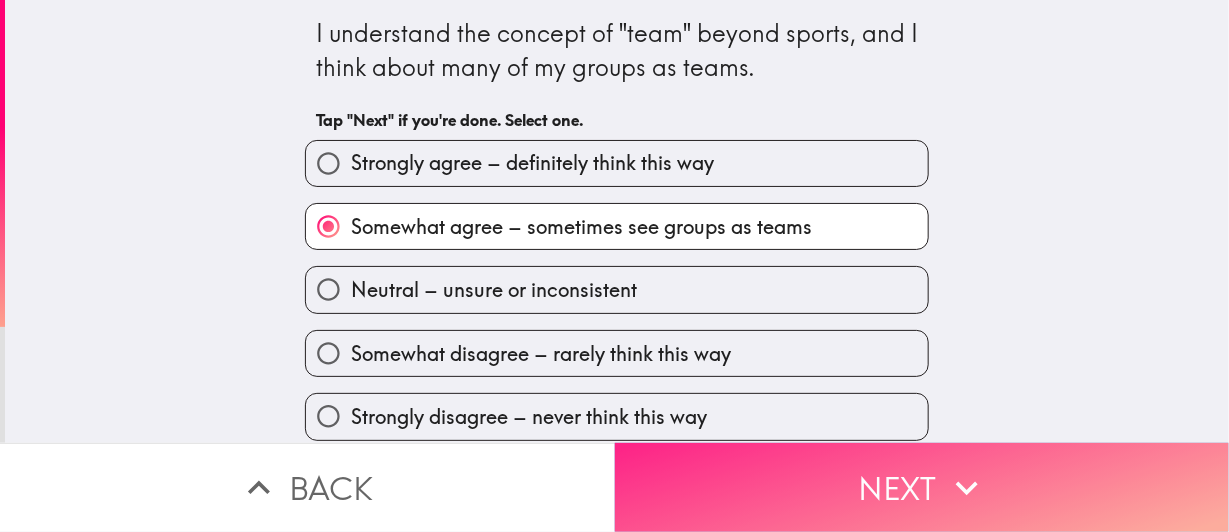 click on "Next" at bounding box center [922, 487] 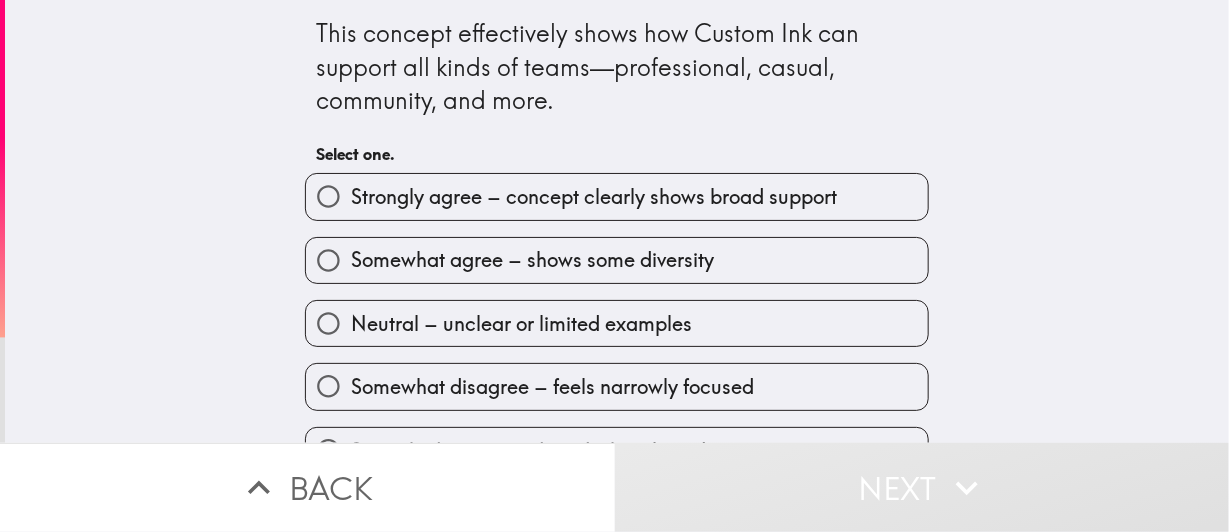 click on "Neutral – unclear or limited examples" at bounding box center (617, 323) 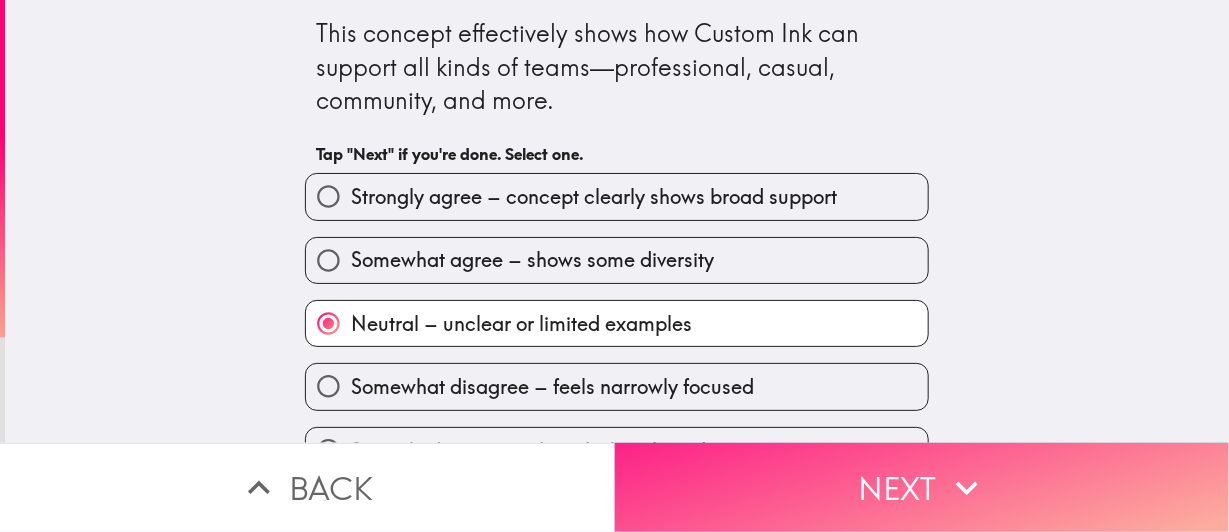 click on "Next" at bounding box center [922, 487] 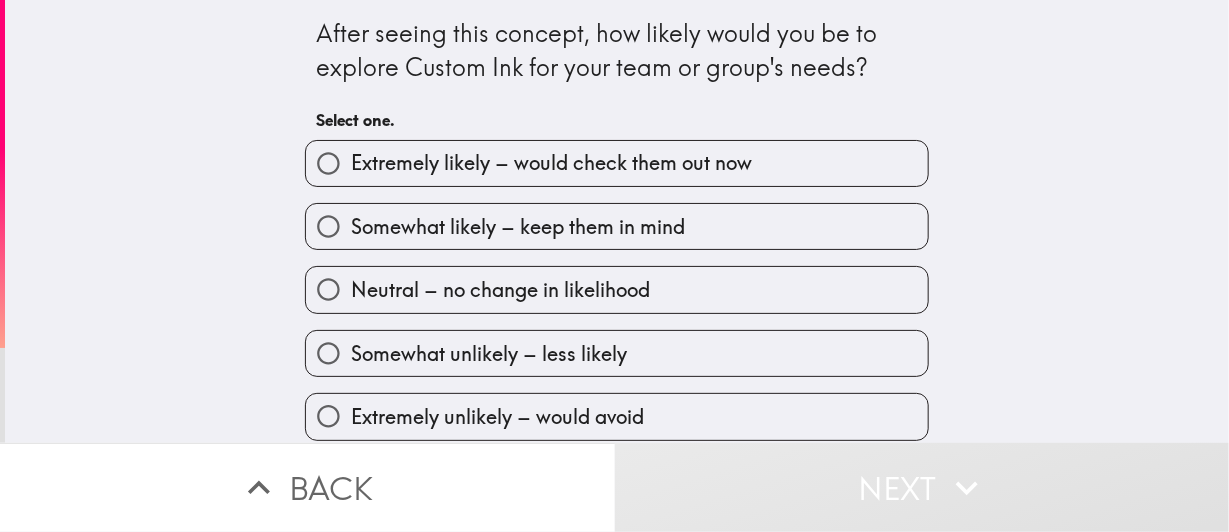 click on "Somewhat likely – keep them in mind" at bounding box center [617, 226] 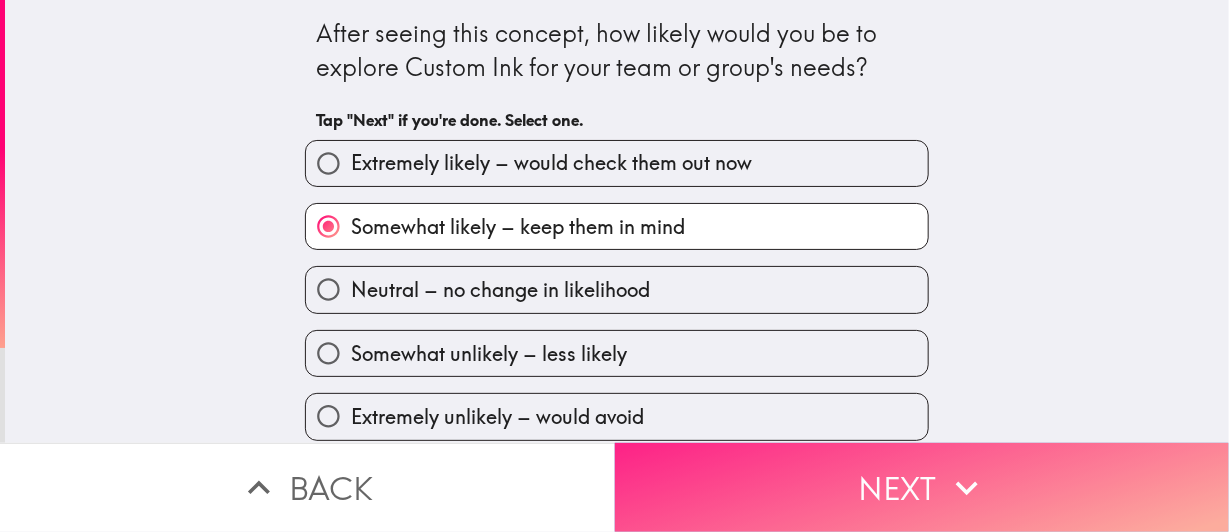 click on "Next" at bounding box center (922, 487) 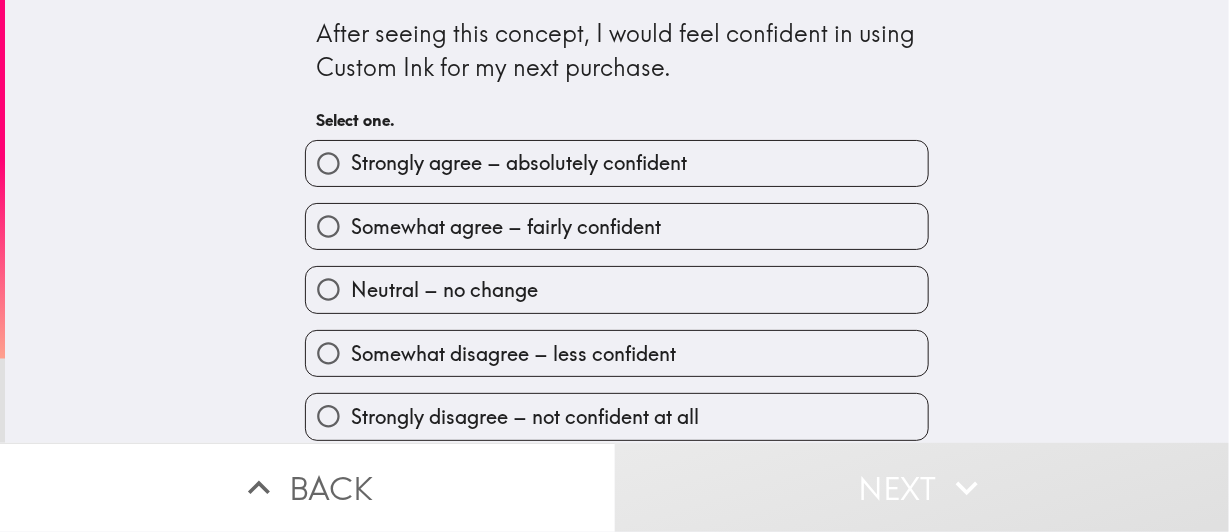 click on "Somewhat agree – fairly confident" at bounding box center [617, 226] 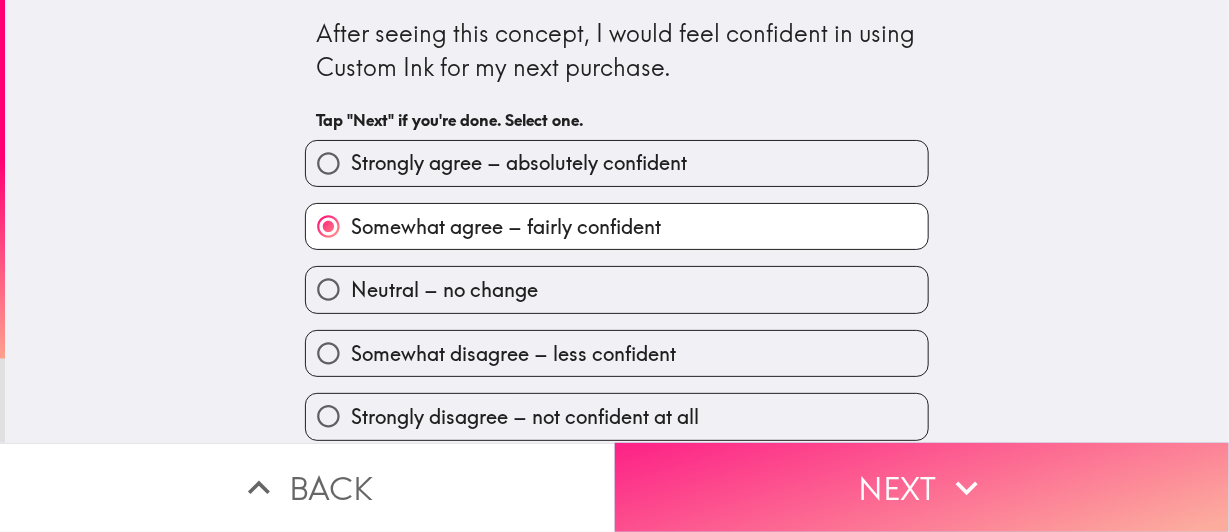 click on "Next" at bounding box center [922, 487] 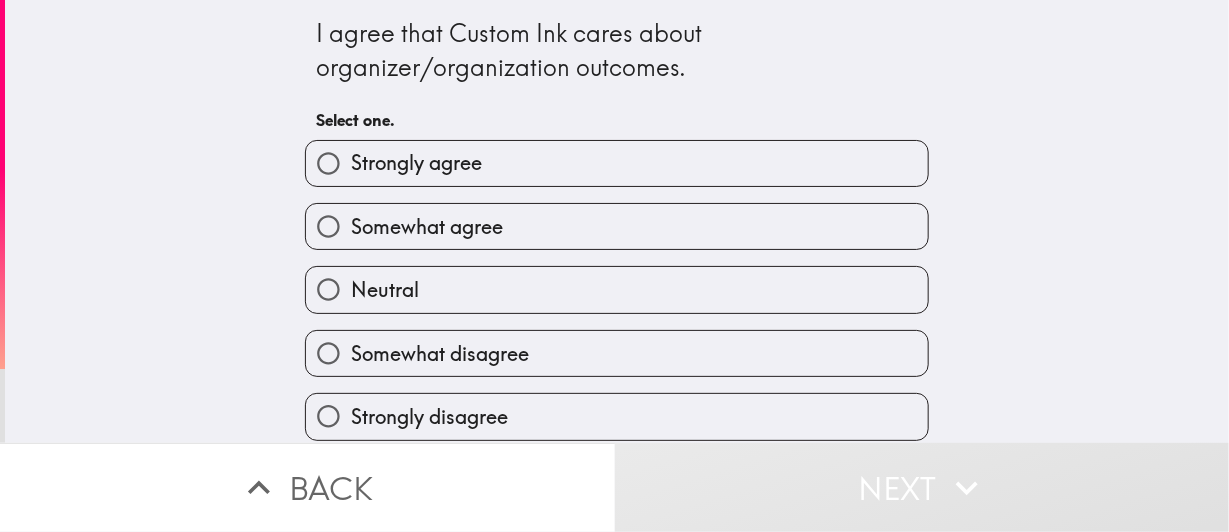 click on "Somewhat agree" at bounding box center (617, 226) 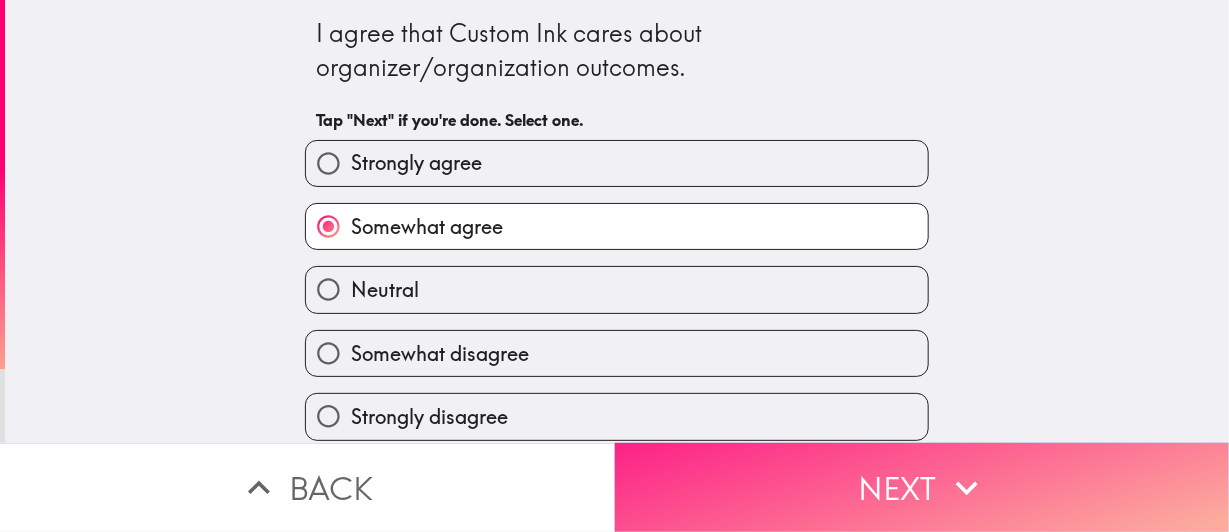 click on "Next" at bounding box center [922, 487] 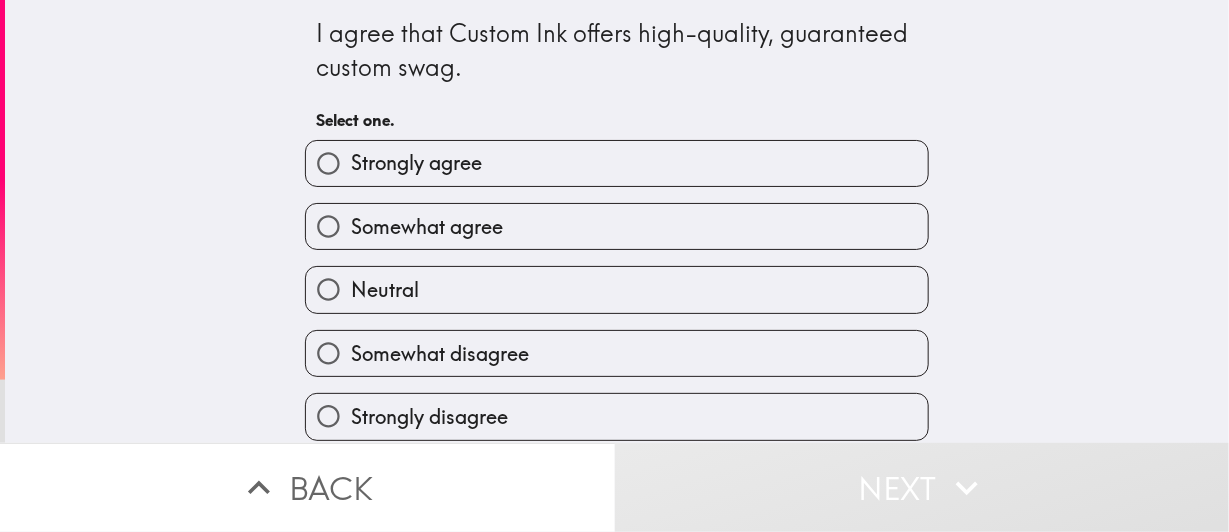 click on "Somewhat agree" at bounding box center [617, 226] 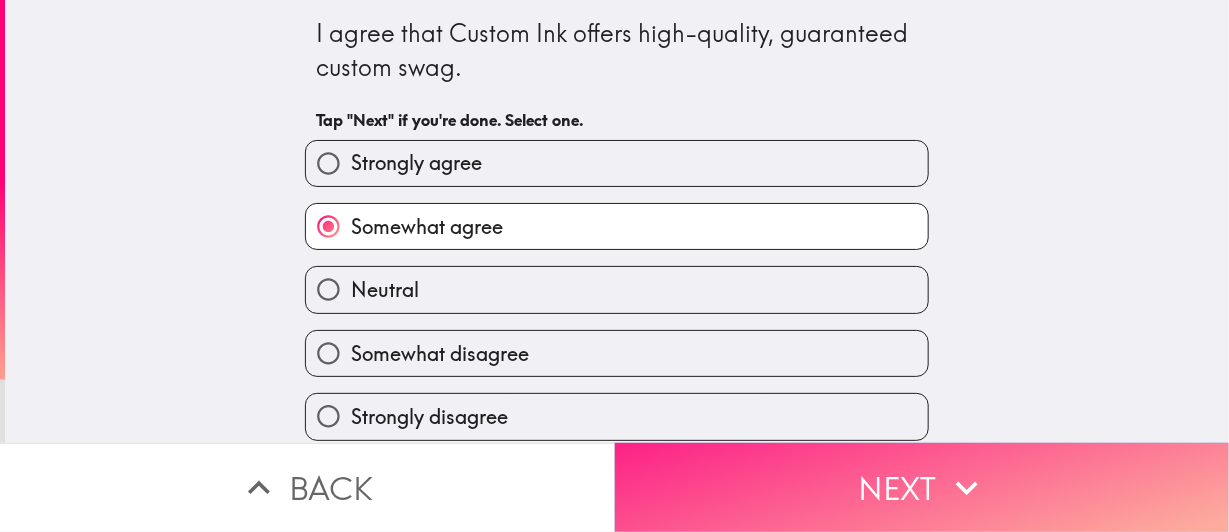 click on "Next" at bounding box center [922, 487] 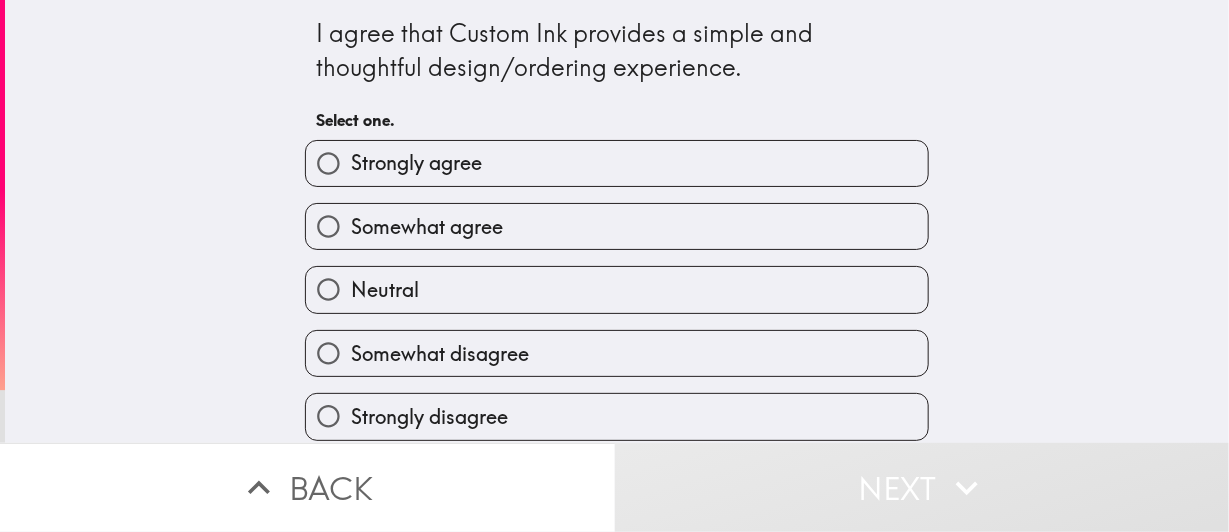click on "Strongly agree" at bounding box center [617, 163] 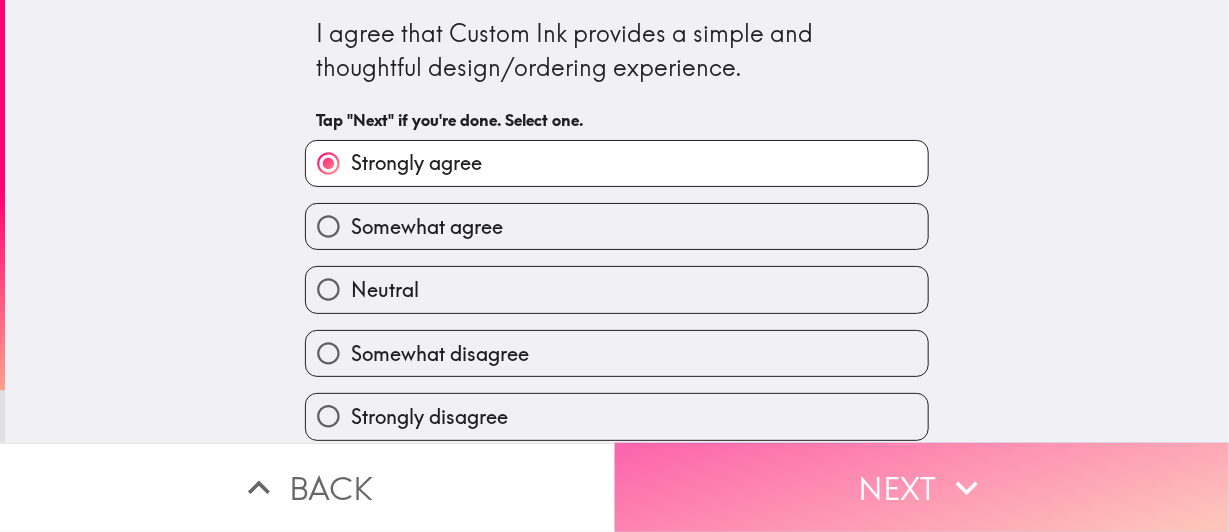 click on "Next" at bounding box center [922, 487] 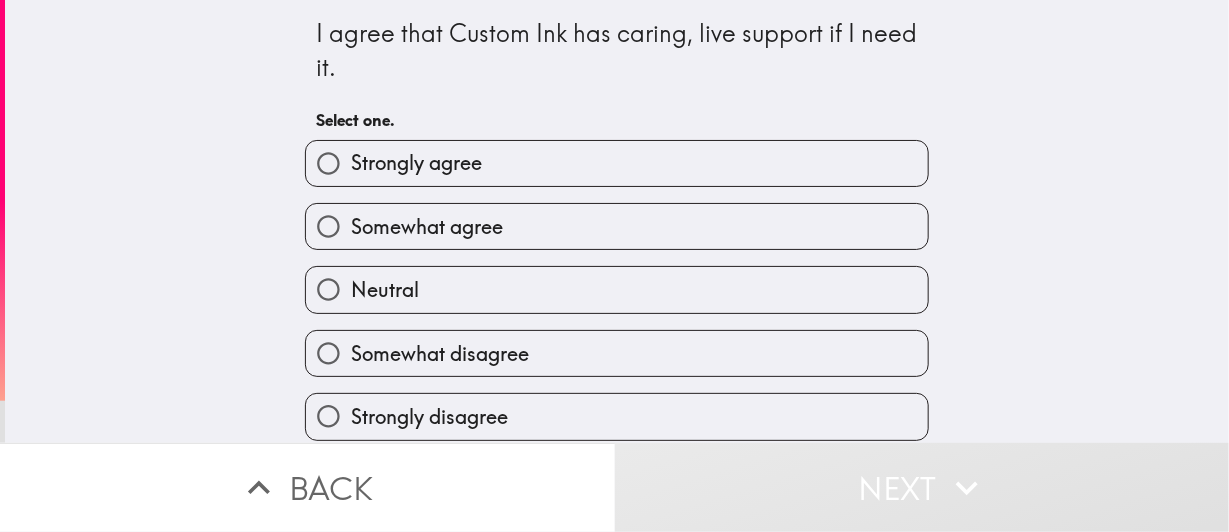 click on "Neutral" at bounding box center (617, 289) 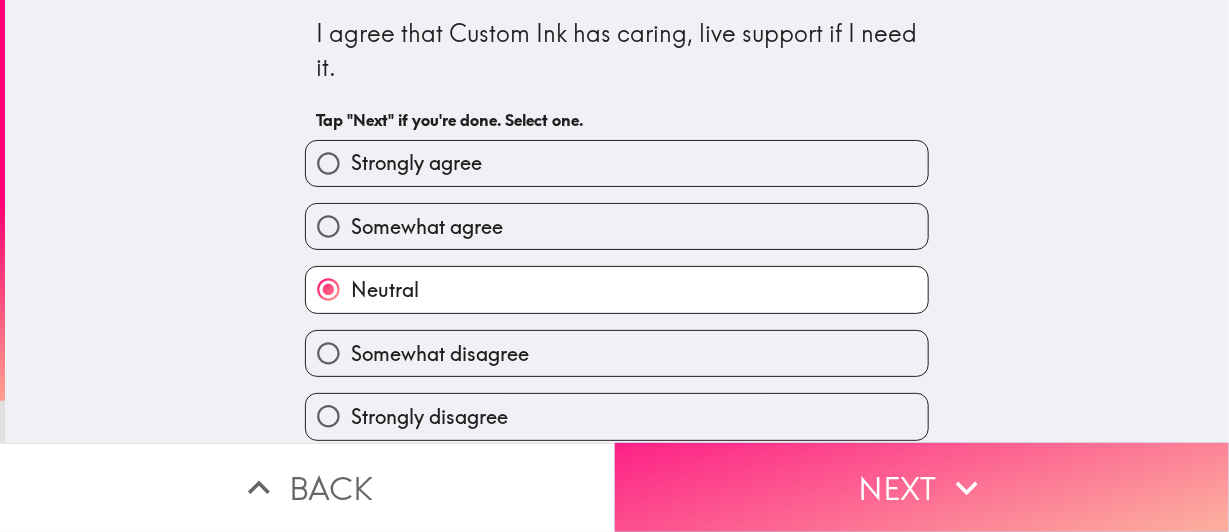 click on "Next" at bounding box center (922, 487) 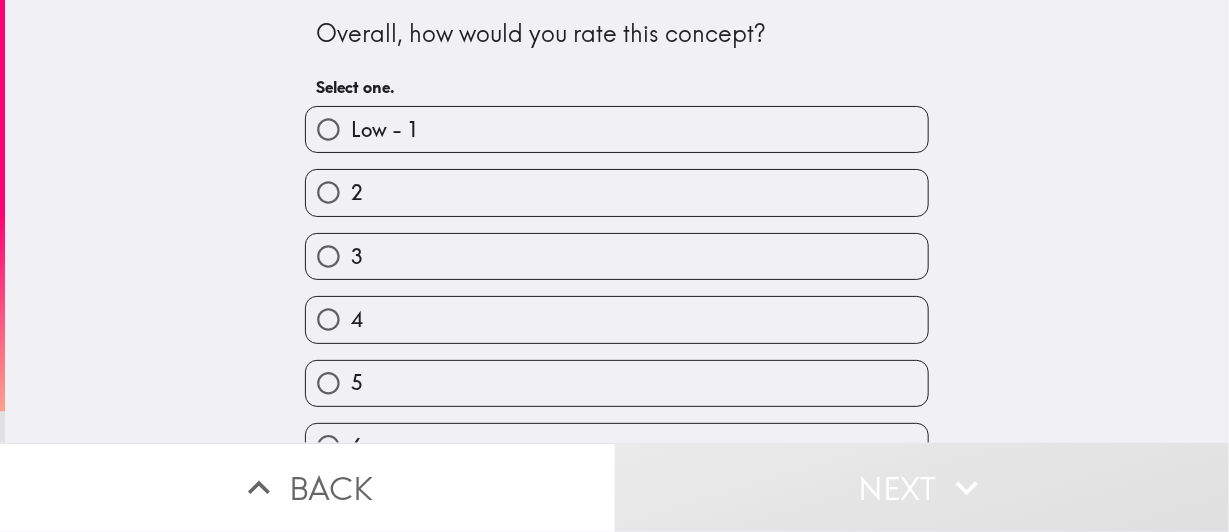 click on "4" at bounding box center [617, 319] 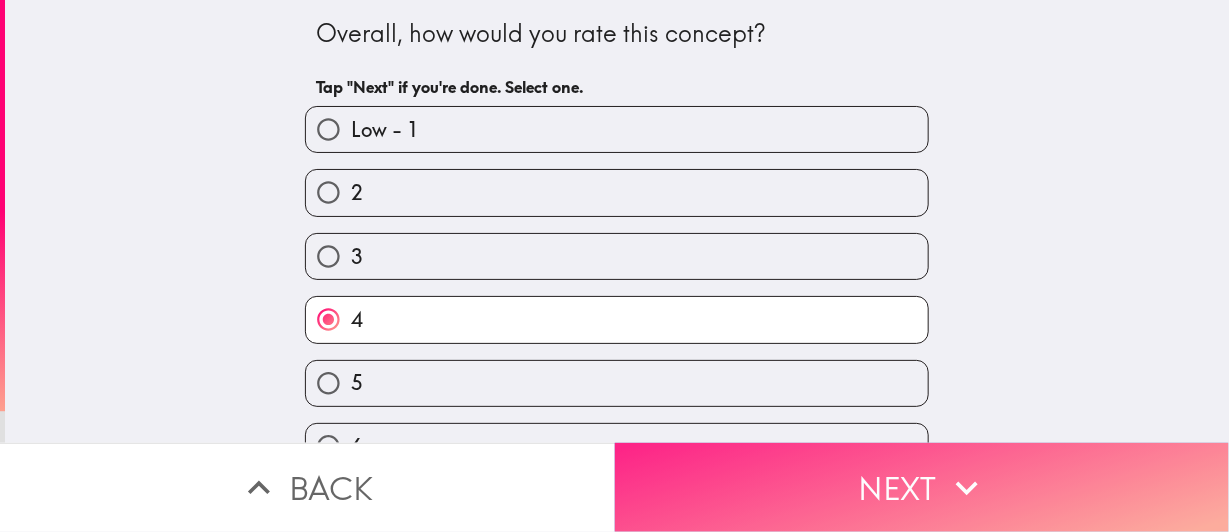 click on "Next" at bounding box center (922, 487) 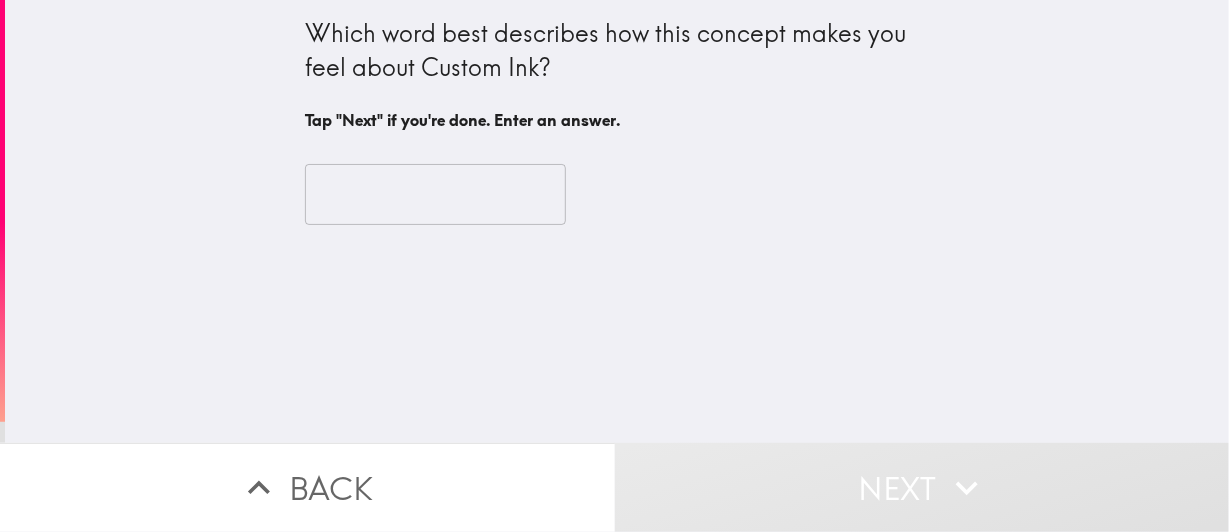 click at bounding box center (435, 195) 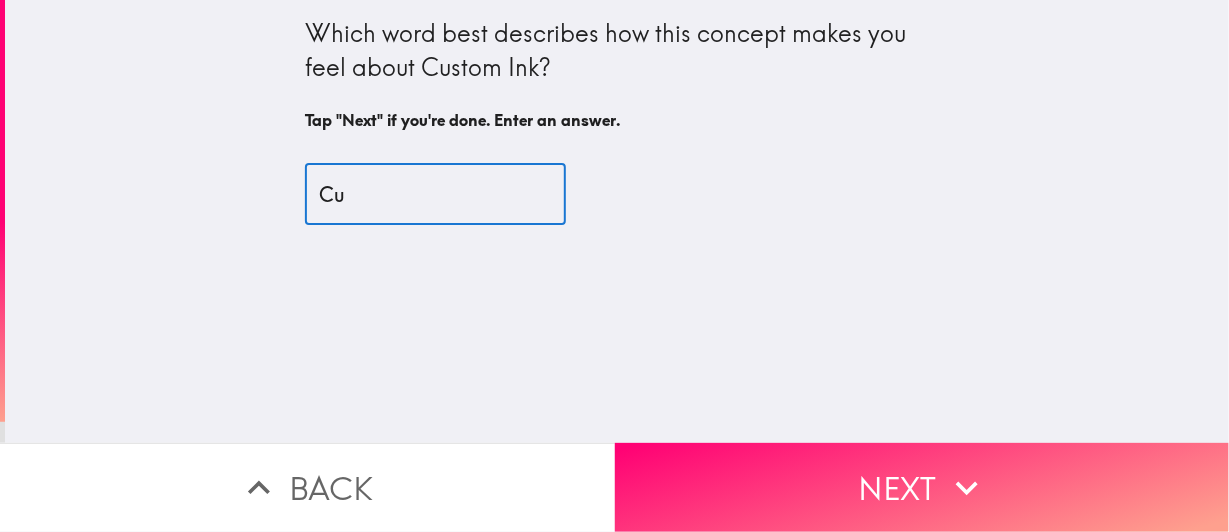 type on "C" 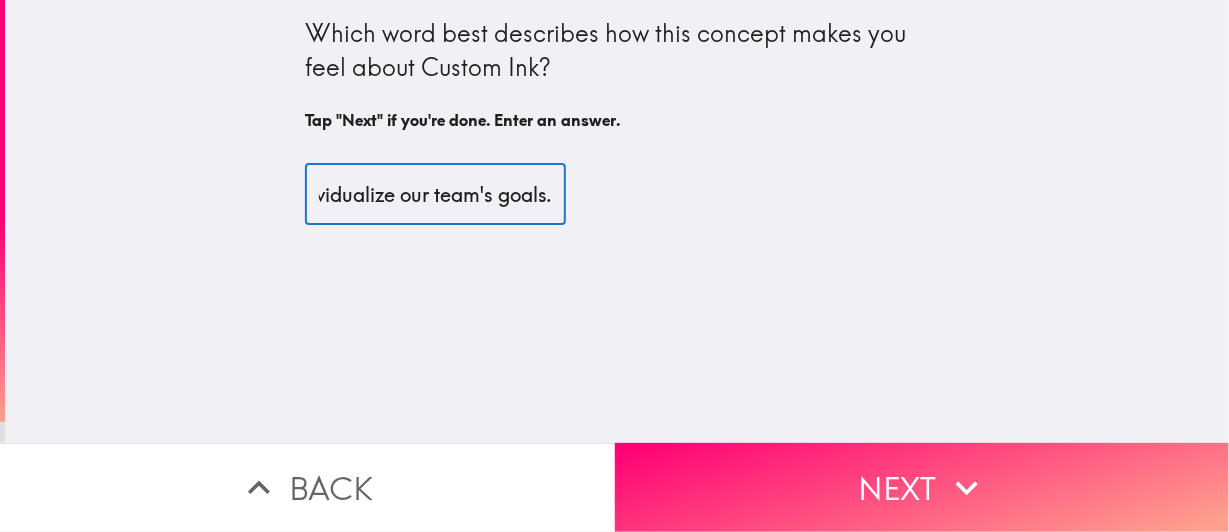 scroll, scrollTop: 0, scrollLeft: 310, axis: horizontal 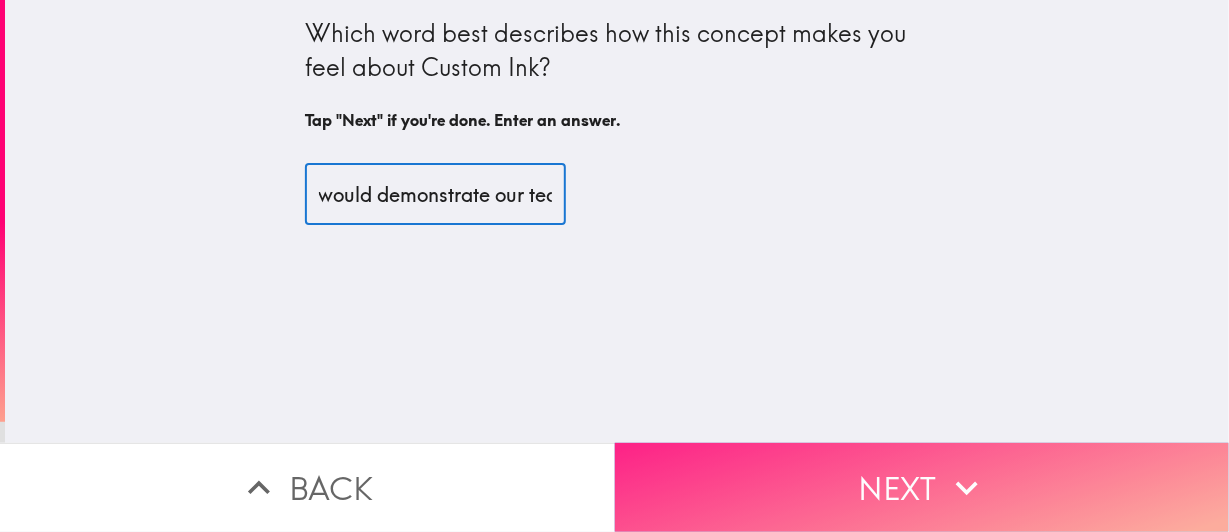 type on "I feel that Custom Ink would demonstrate our team's goals." 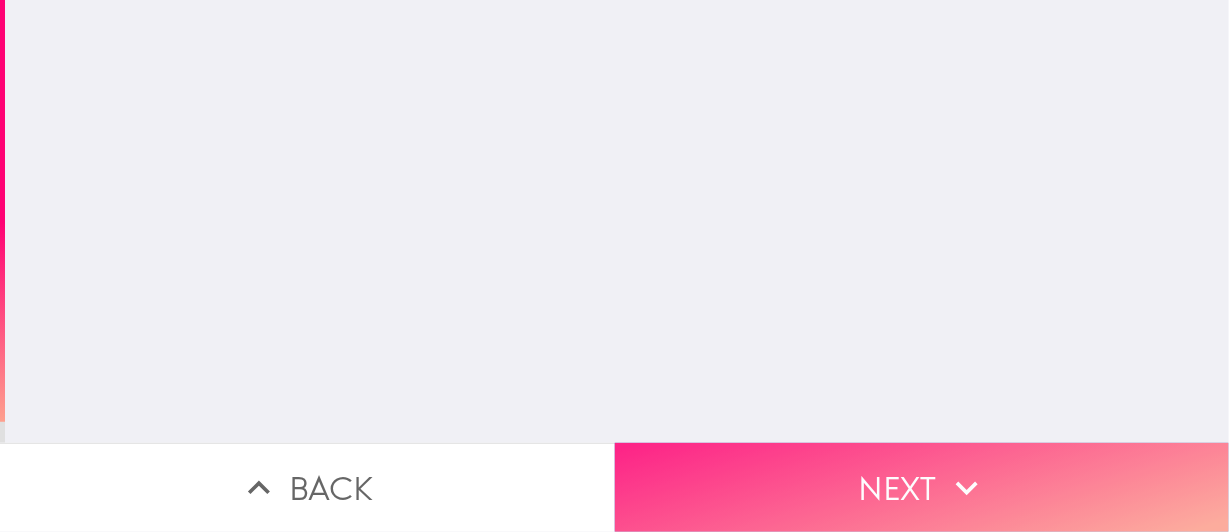 scroll, scrollTop: 0, scrollLeft: 0, axis: both 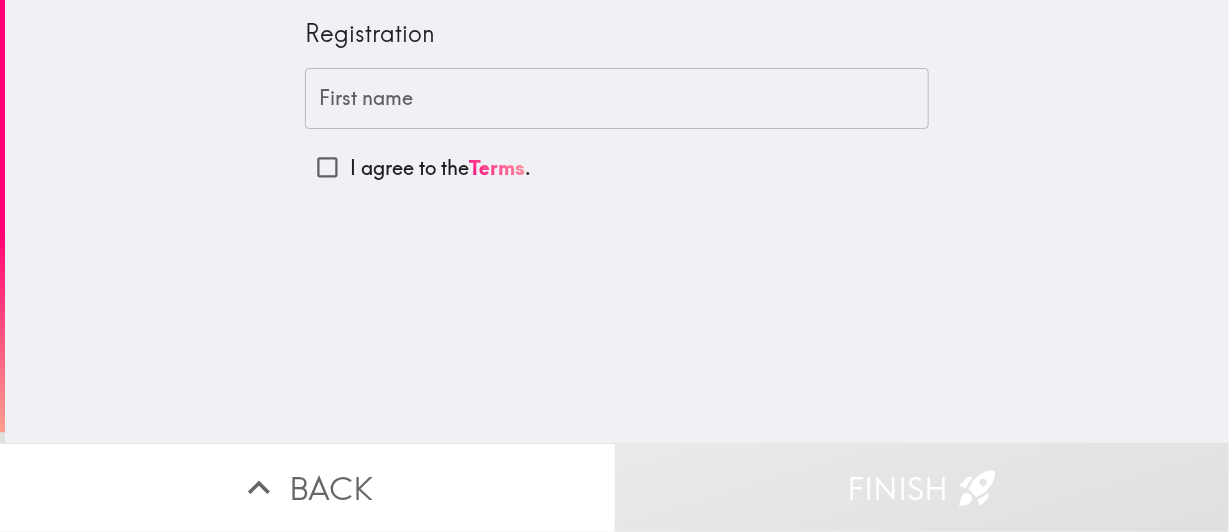 click on "First name First name" at bounding box center (617, 99) 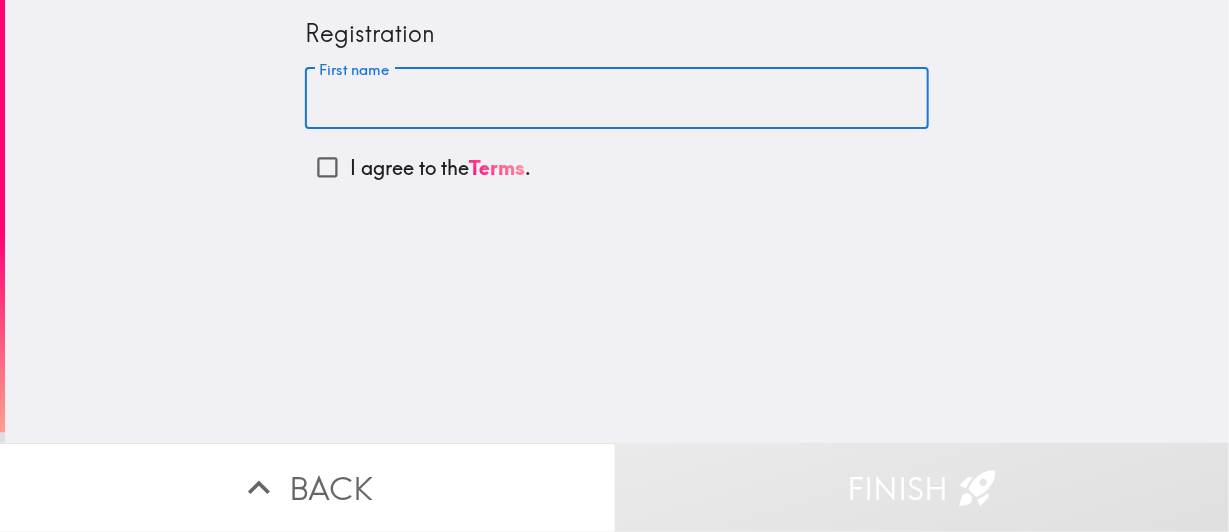 click on "Registration First name First name I agree to the  Terms ." at bounding box center (617, 221) 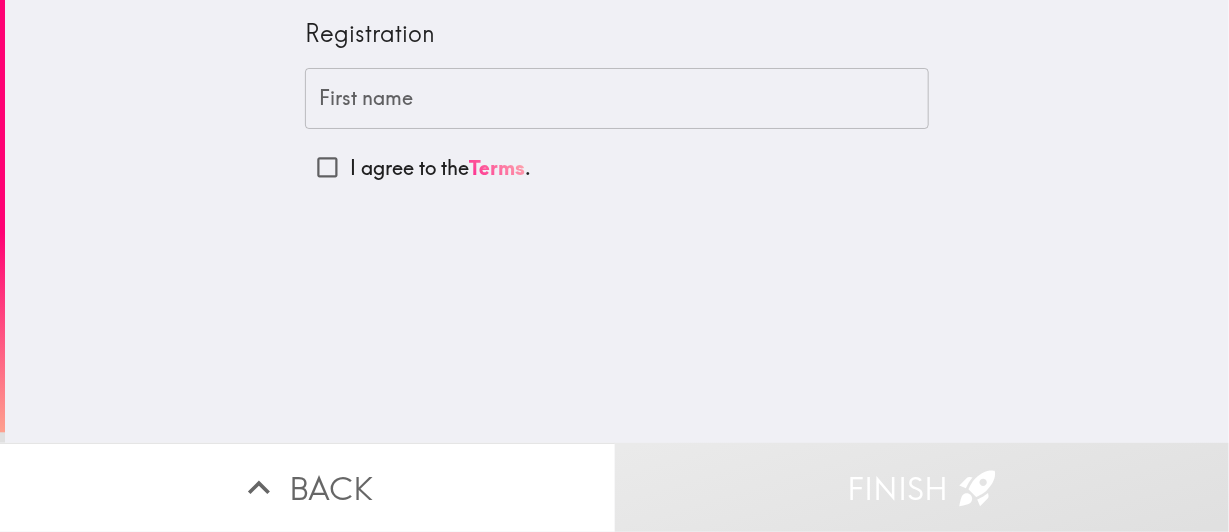 click on "Terms" at bounding box center (497, 167) 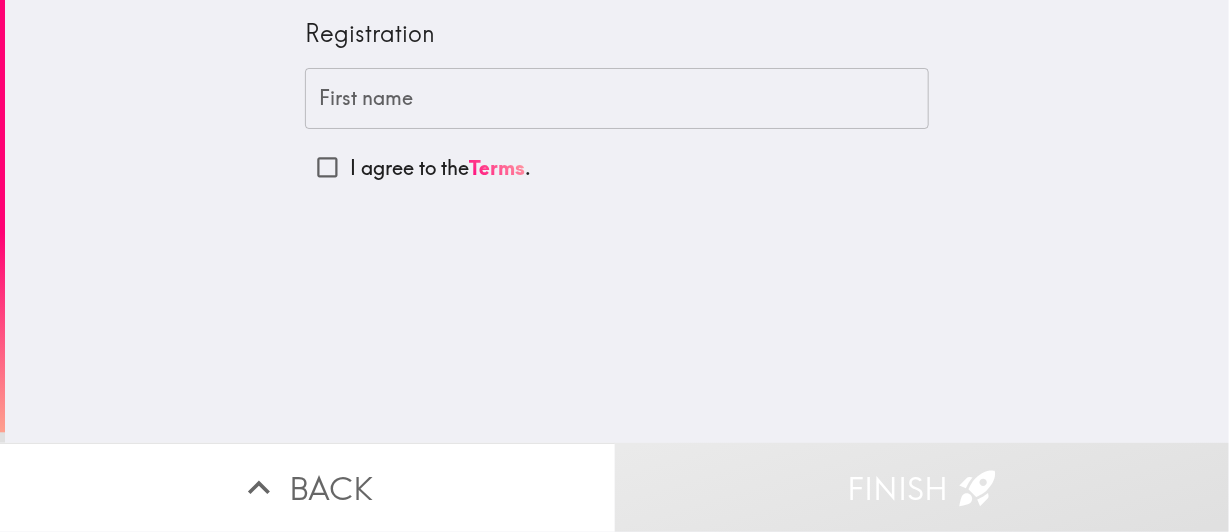 click on "First name First name" at bounding box center (617, 99) 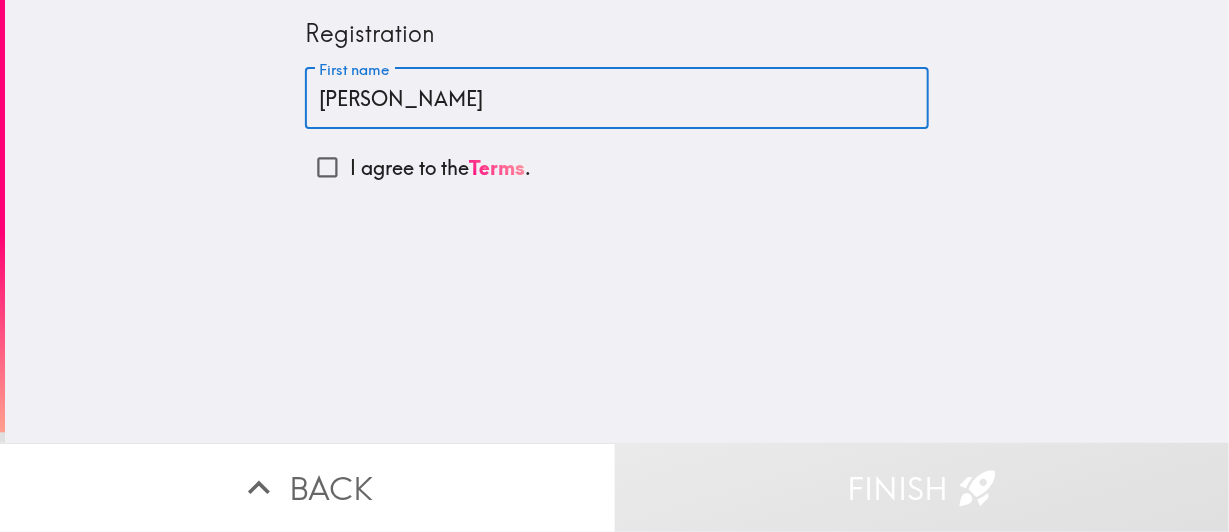 type on "James" 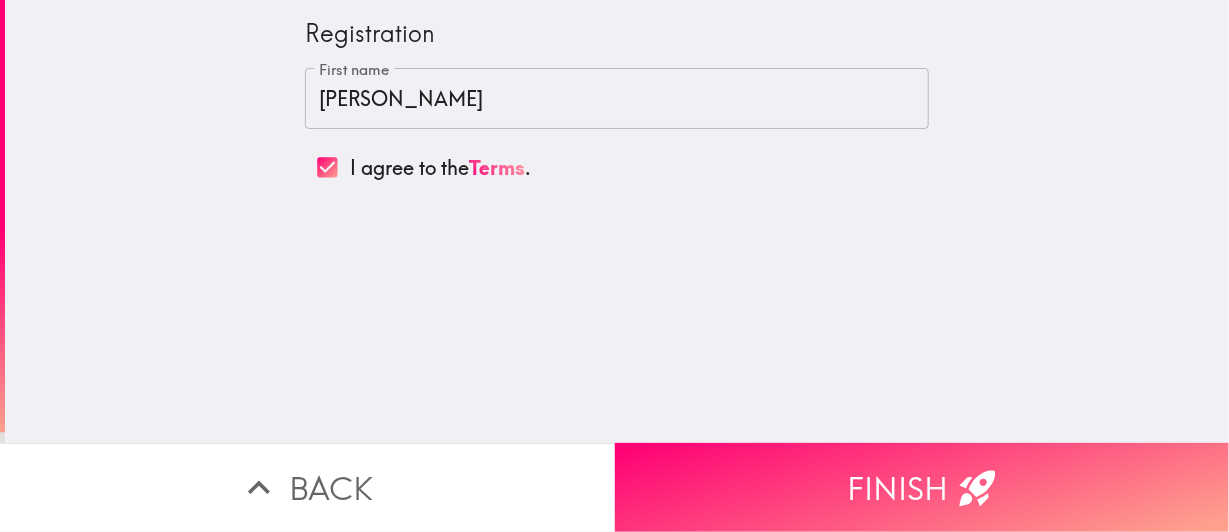 click on "Finish" at bounding box center [922, 487] 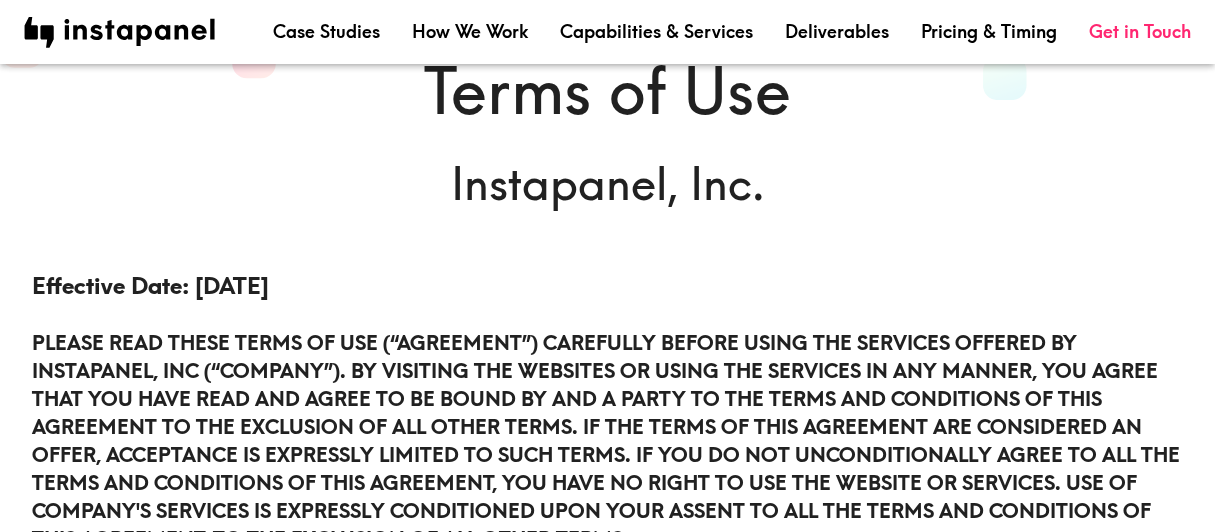 scroll, scrollTop: 0, scrollLeft: 0, axis: both 